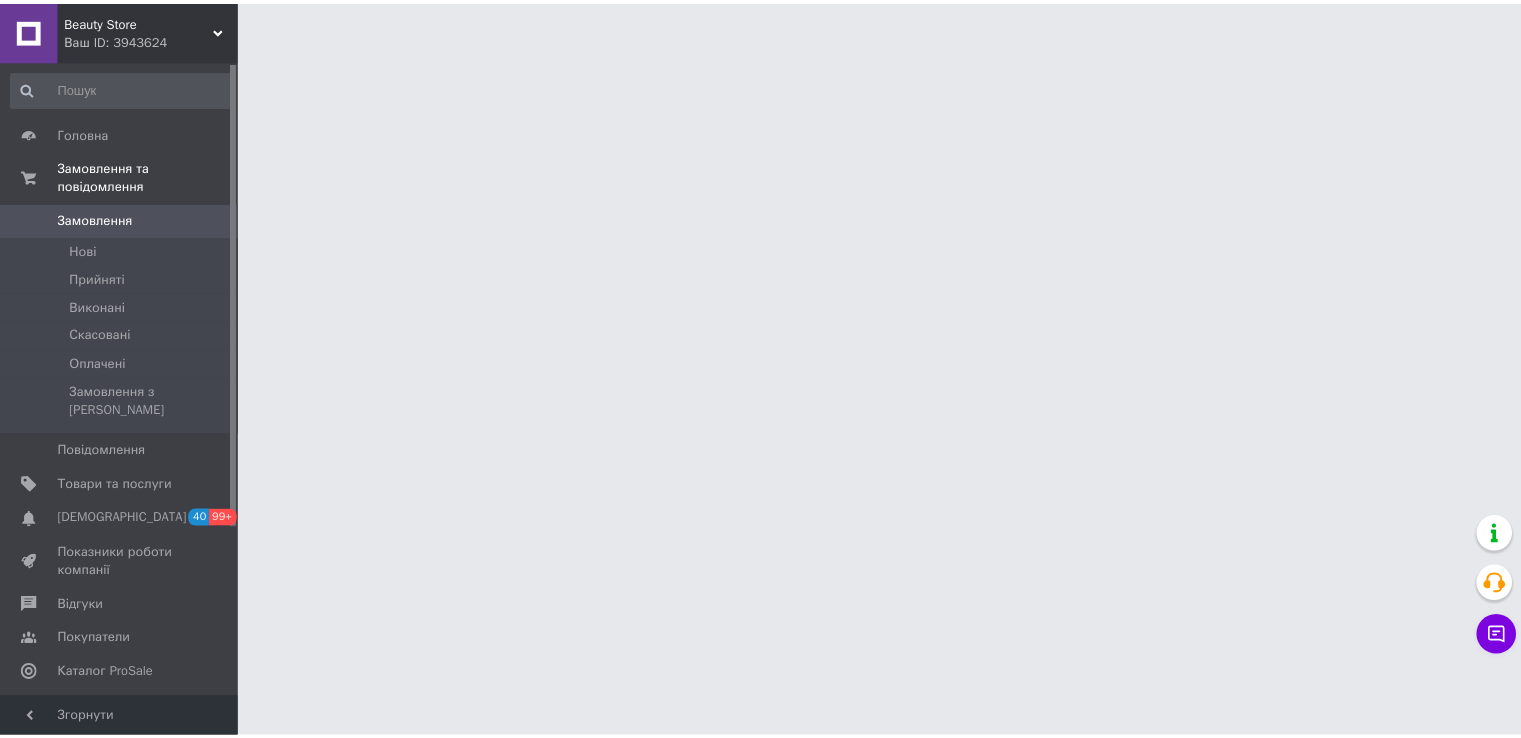 scroll, scrollTop: 0, scrollLeft: 0, axis: both 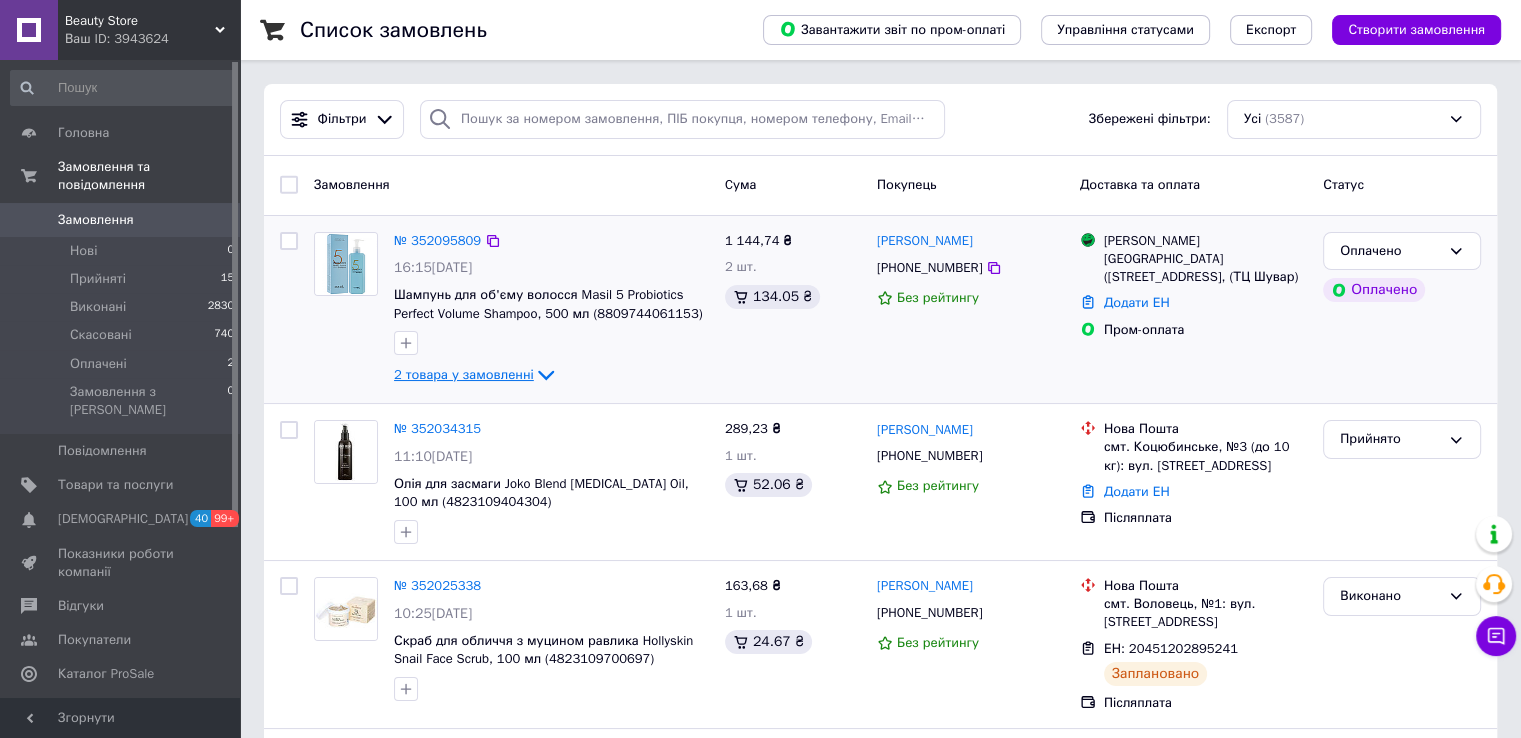 click on "2 товара у замовленні" at bounding box center (464, 374) 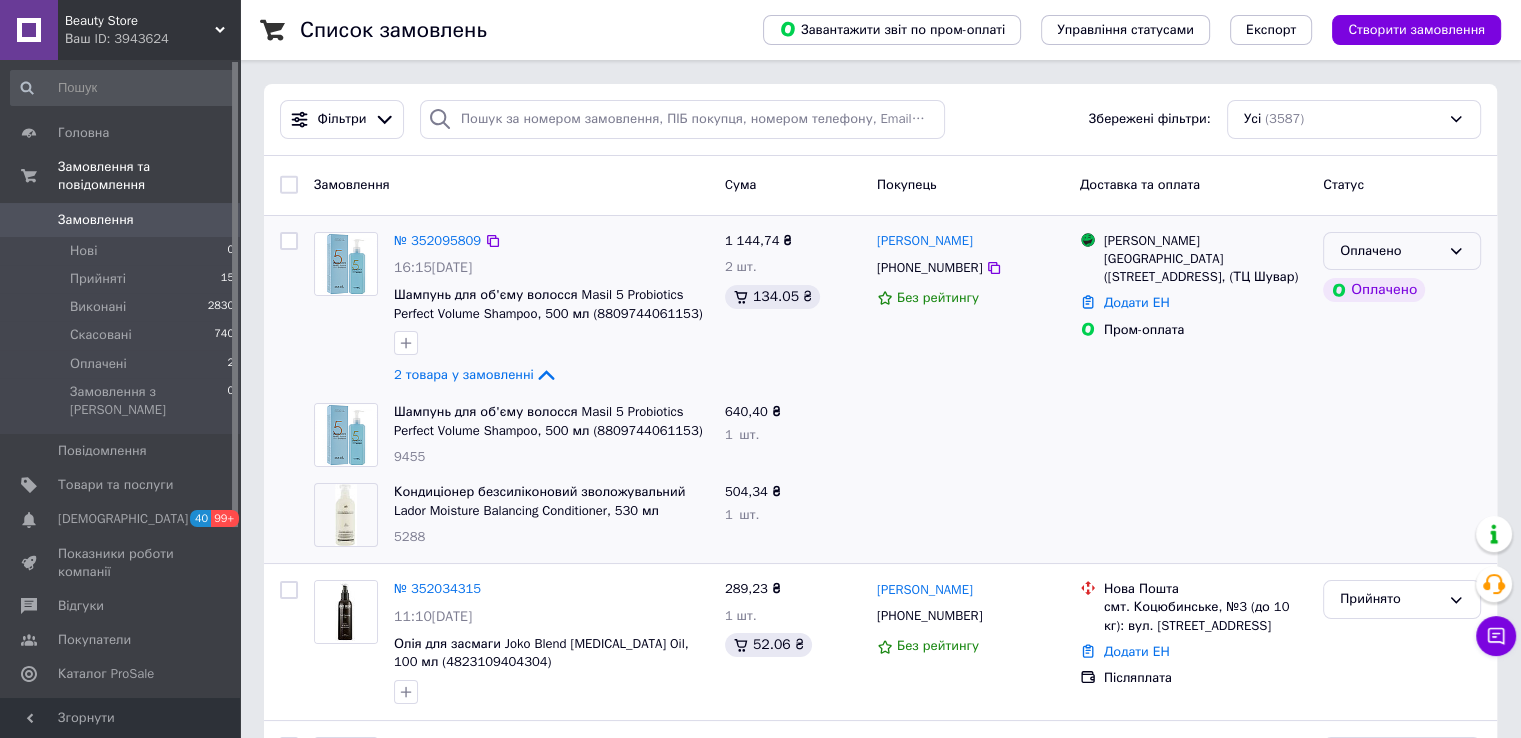 click 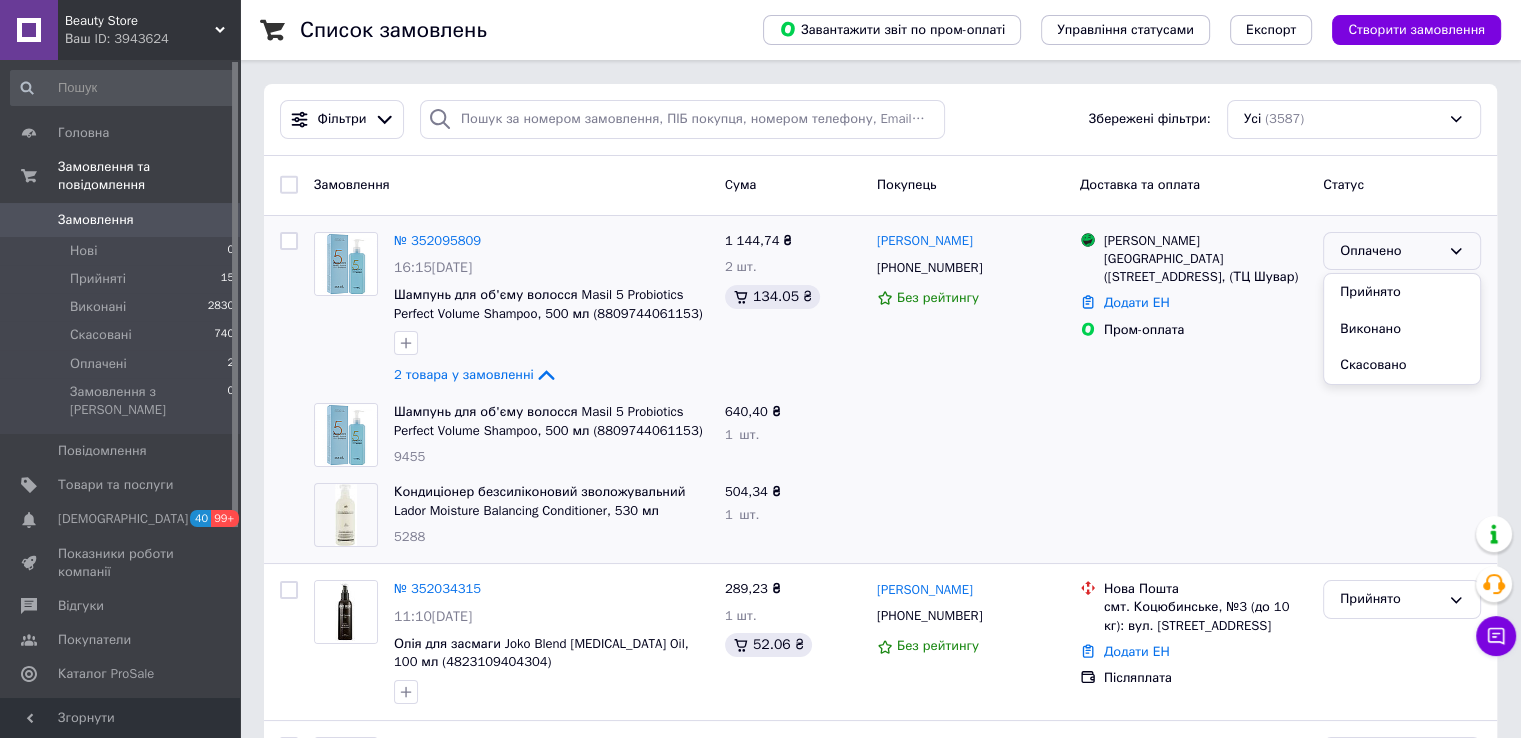 click at bounding box center (1193, 435) 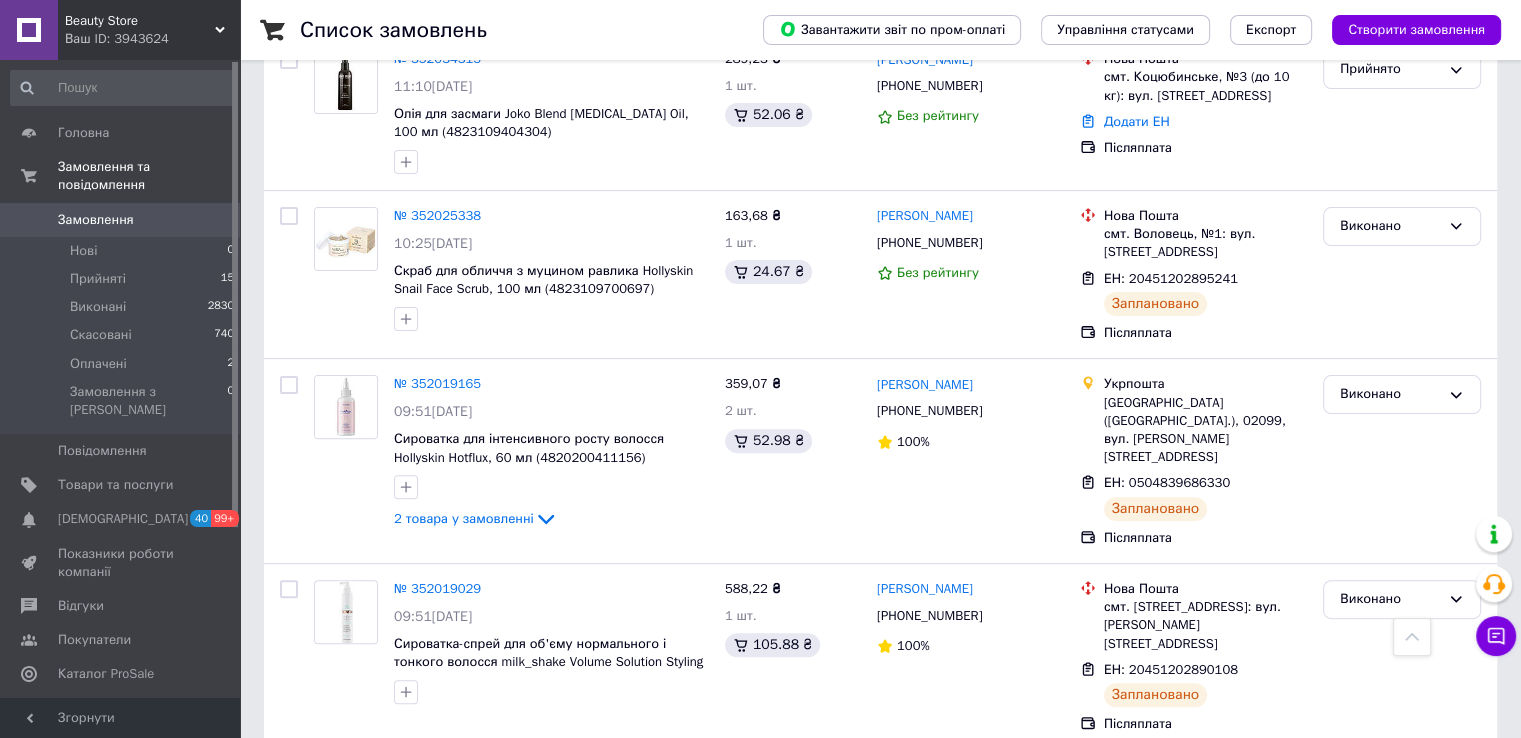 scroll, scrollTop: 655, scrollLeft: 0, axis: vertical 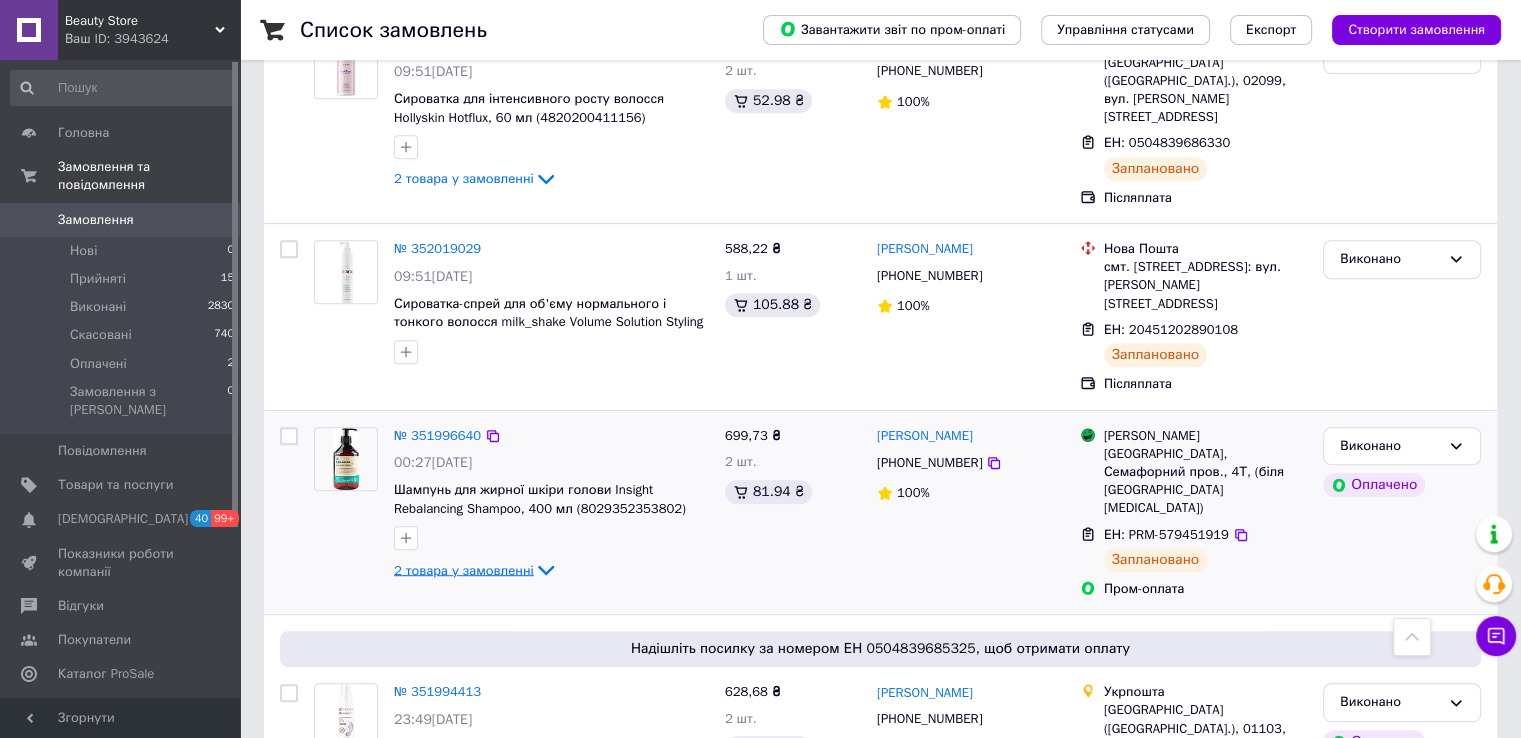 click on "2 товара у замовленні" at bounding box center [464, 569] 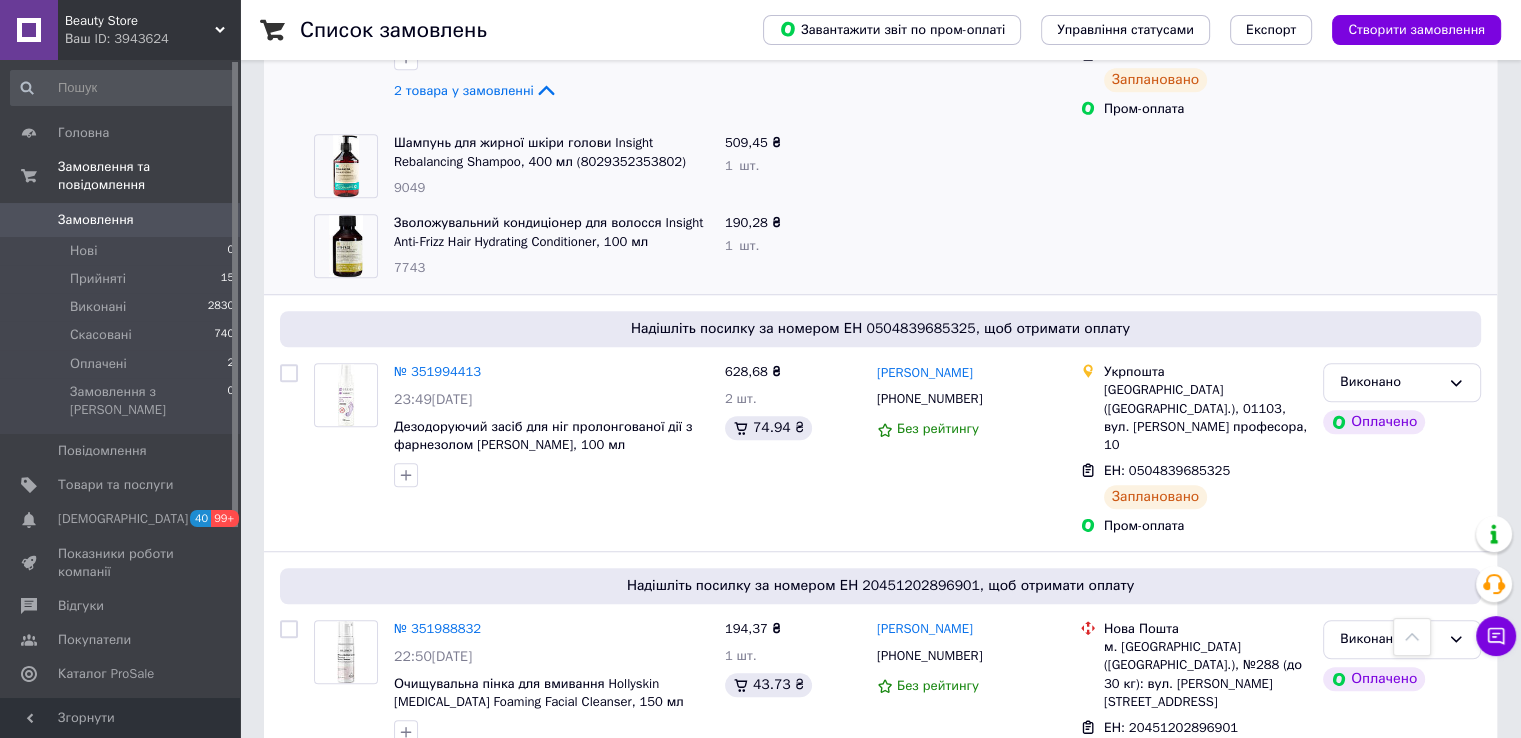 scroll, scrollTop: 1475, scrollLeft: 0, axis: vertical 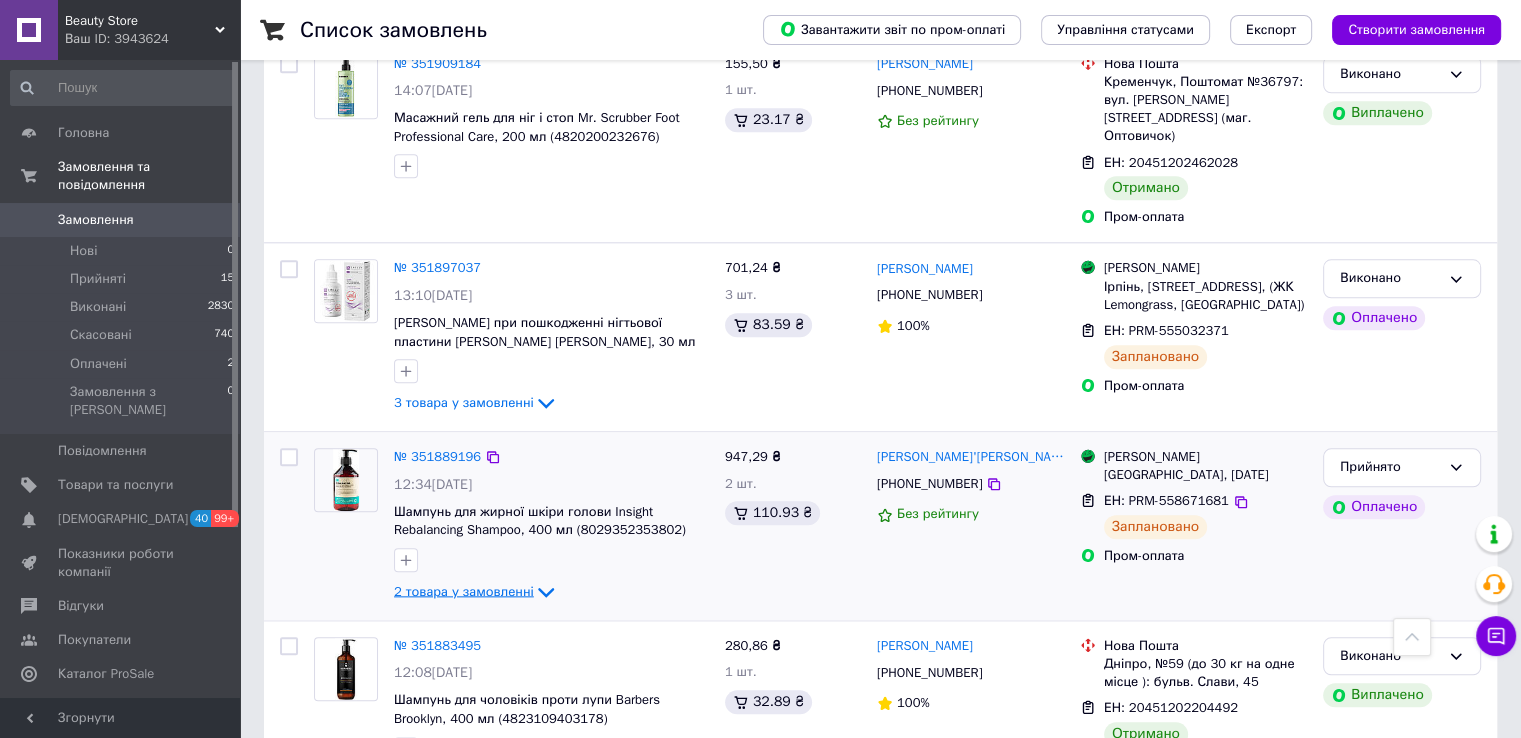 click on "2 товара у замовленні" at bounding box center [464, 591] 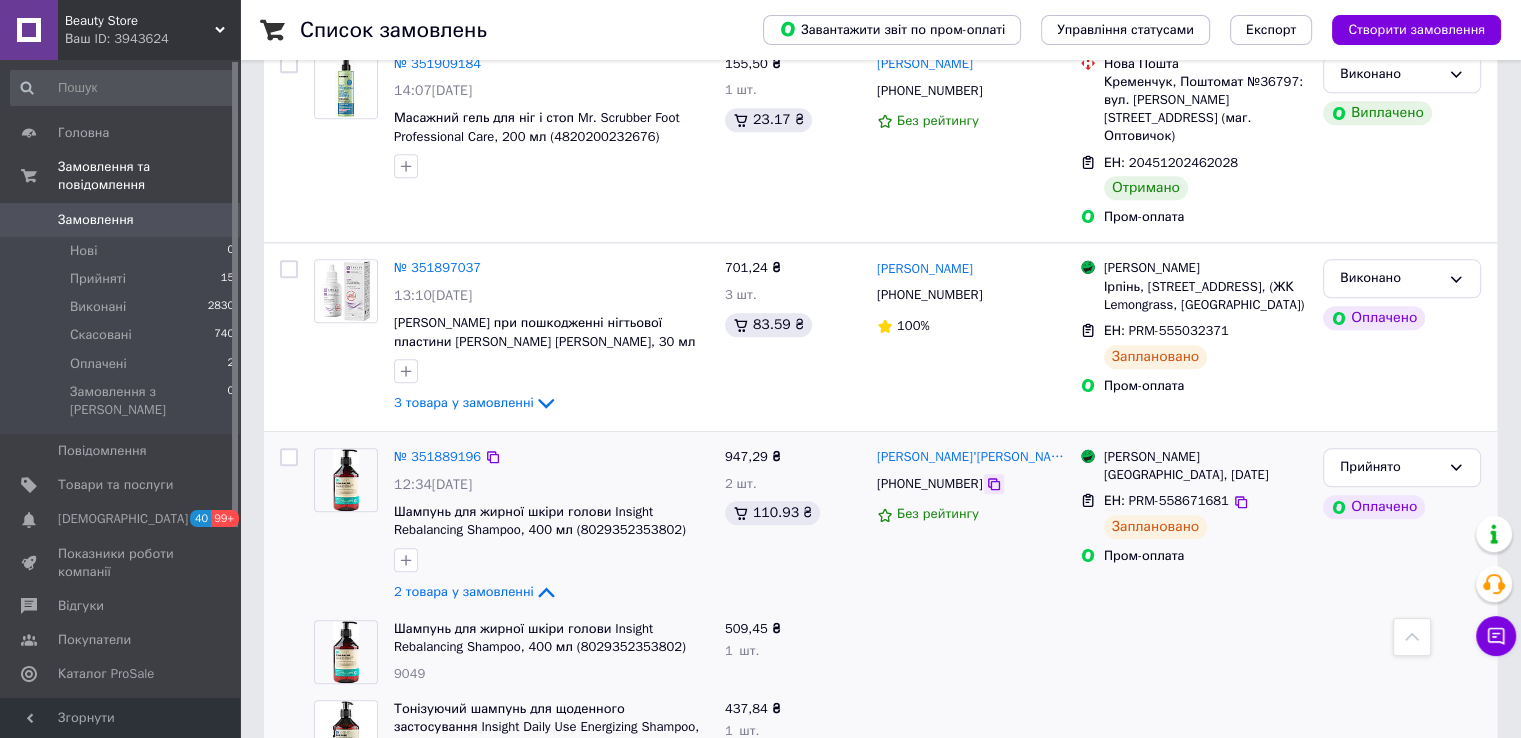 click 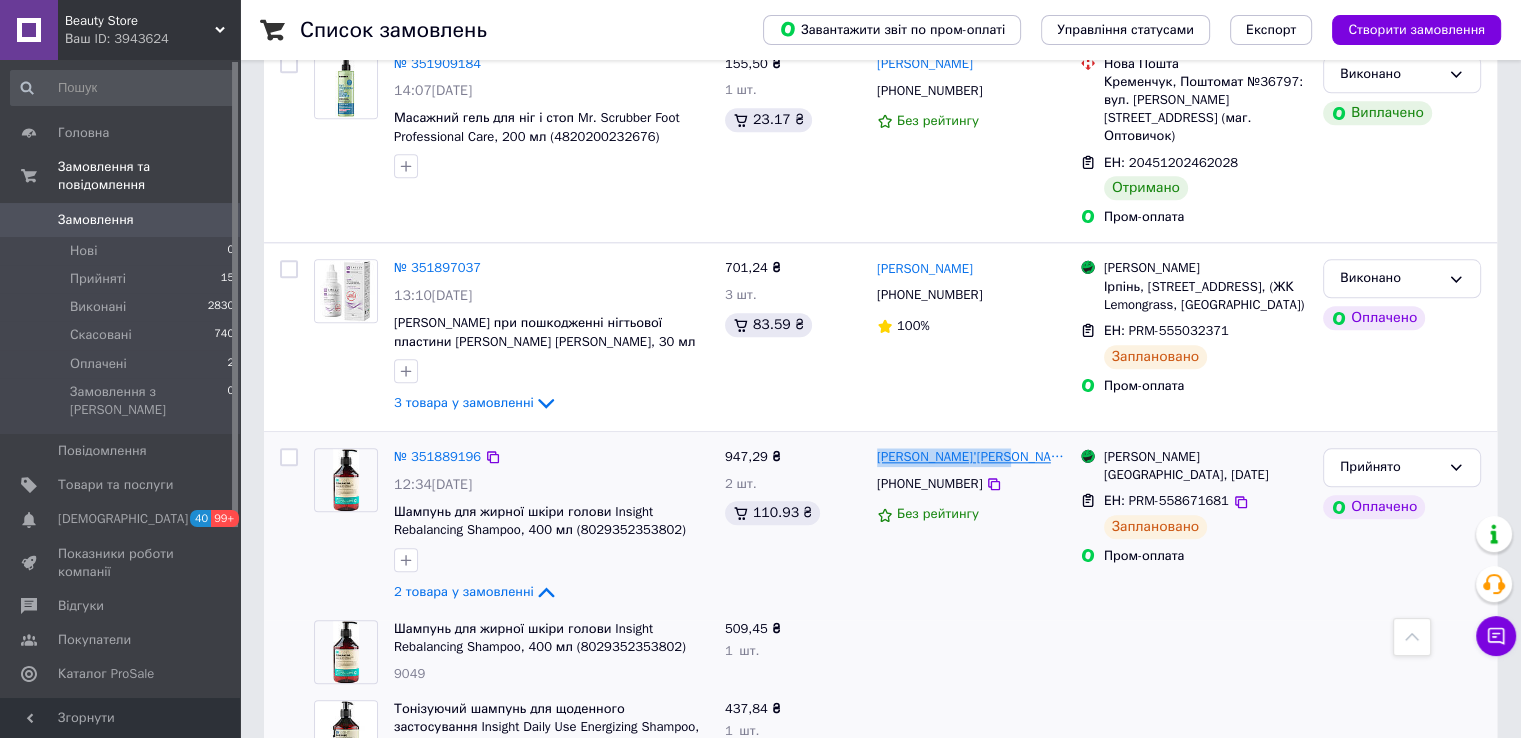 drag, startPoint x: 1020, startPoint y: 315, endPoint x: 880, endPoint y: 316, distance: 140.00357 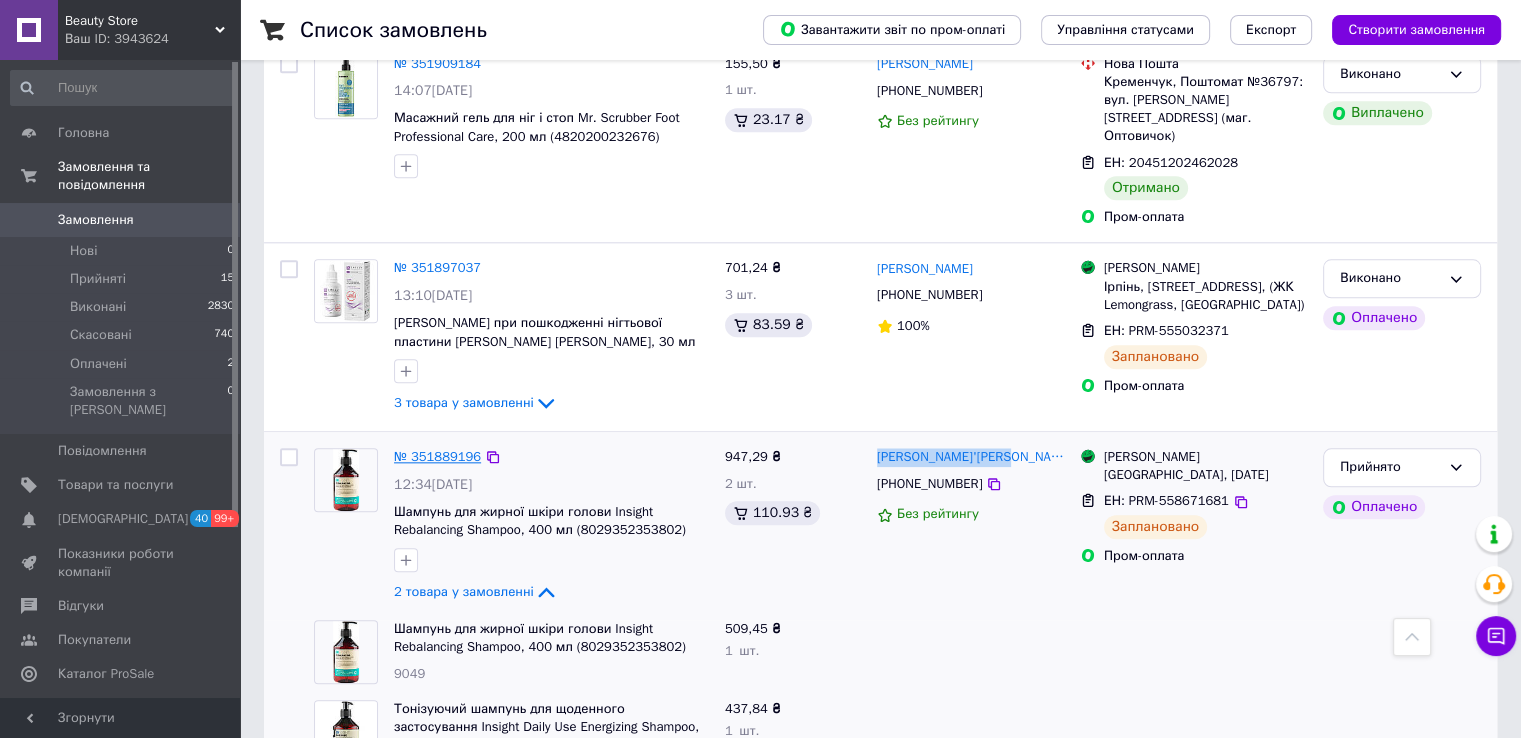 click on "№ 351889196" at bounding box center [437, 456] 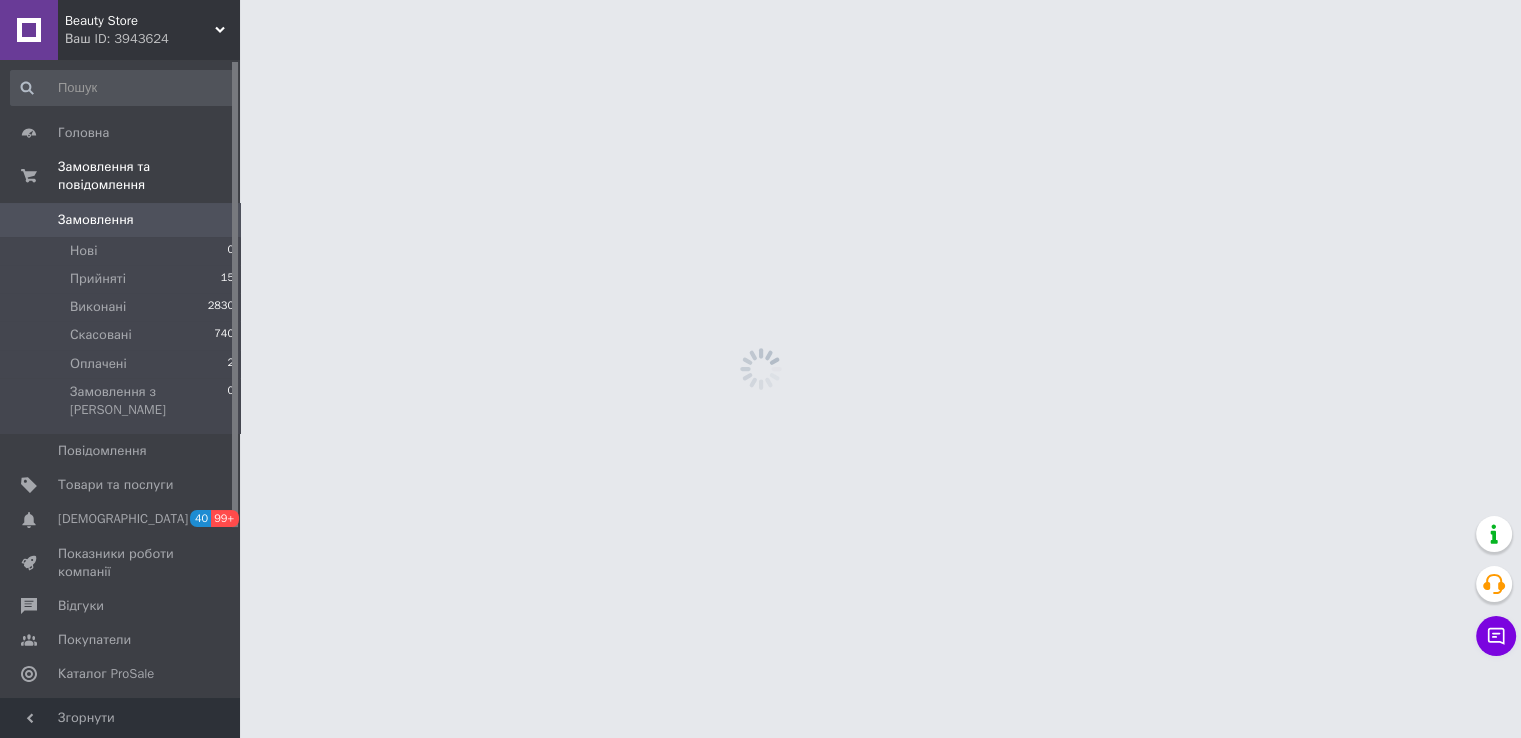 scroll, scrollTop: 0, scrollLeft: 0, axis: both 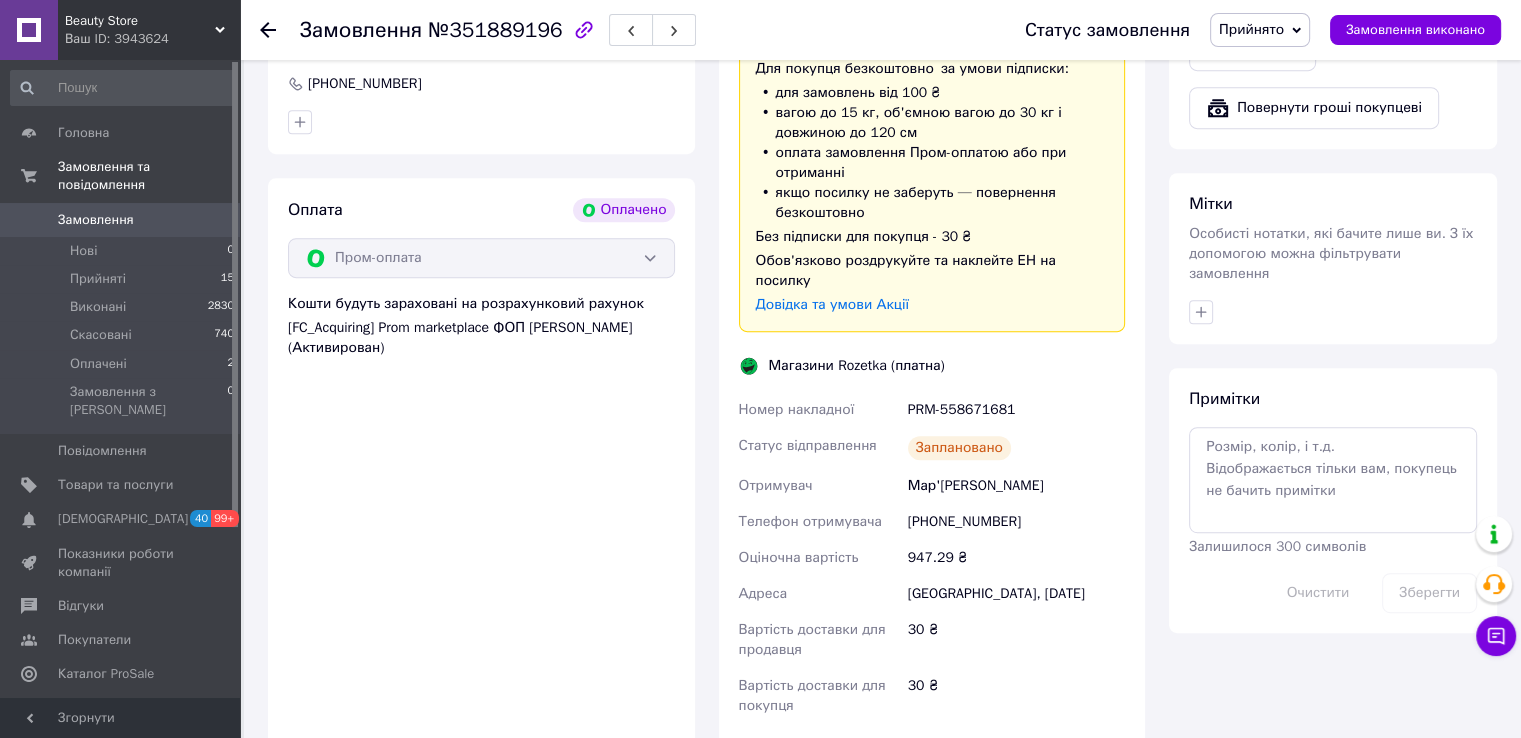 drag, startPoint x: 906, startPoint y: 470, endPoint x: 1086, endPoint y: 482, distance: 180.39955 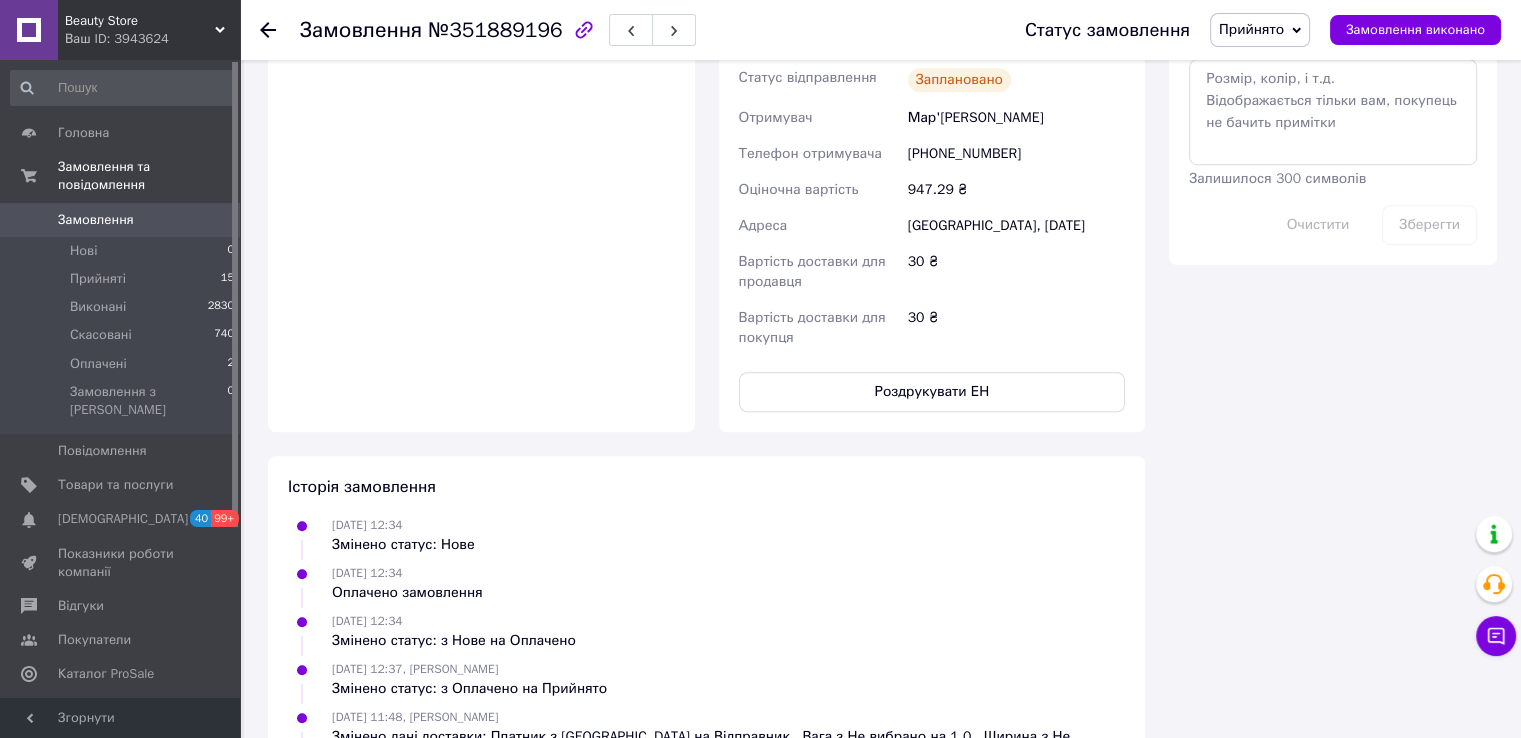 scroll, scrollTop: 1245, scrollLeft: 0, axis: vertical 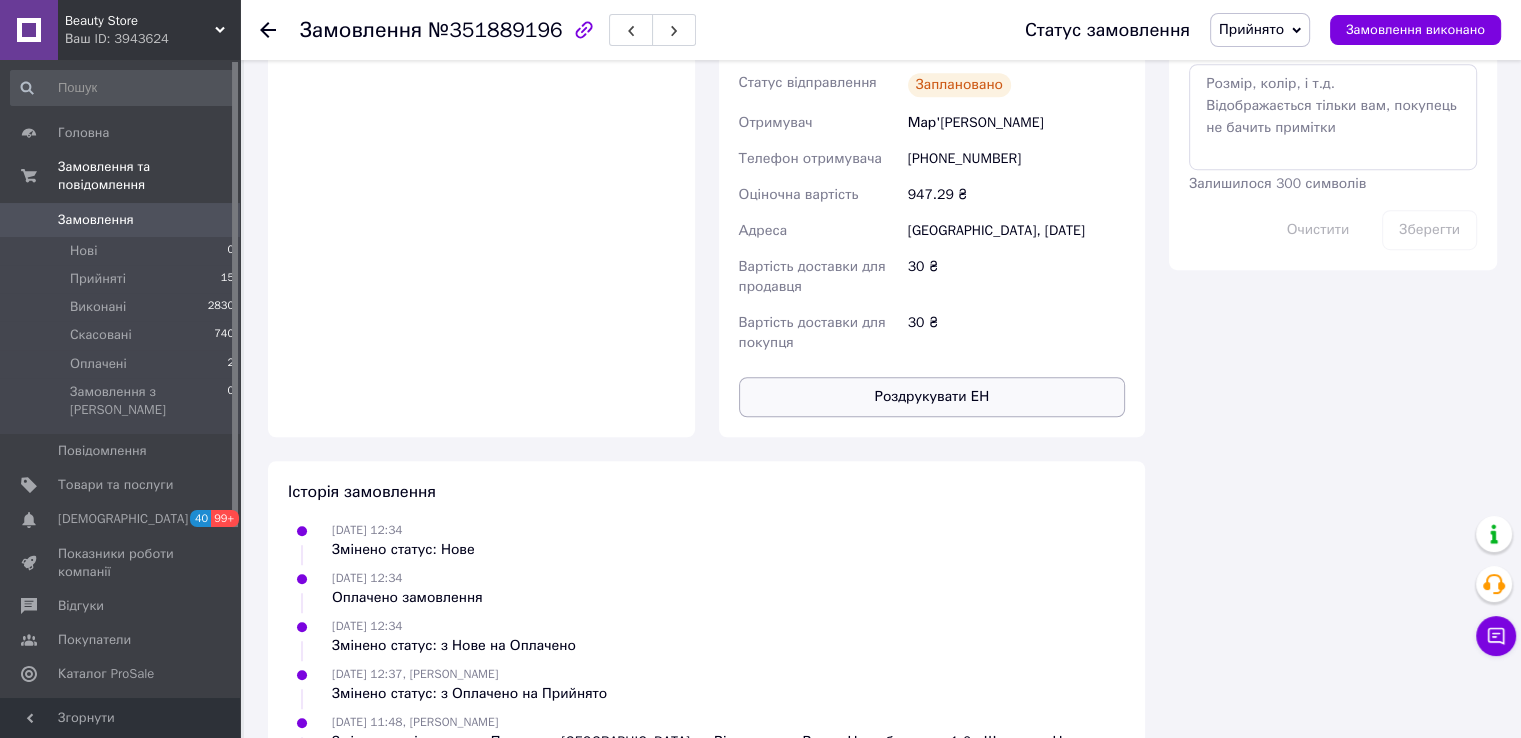 click on "Роздрукувати ЕН" at bounding box center (932, 397) 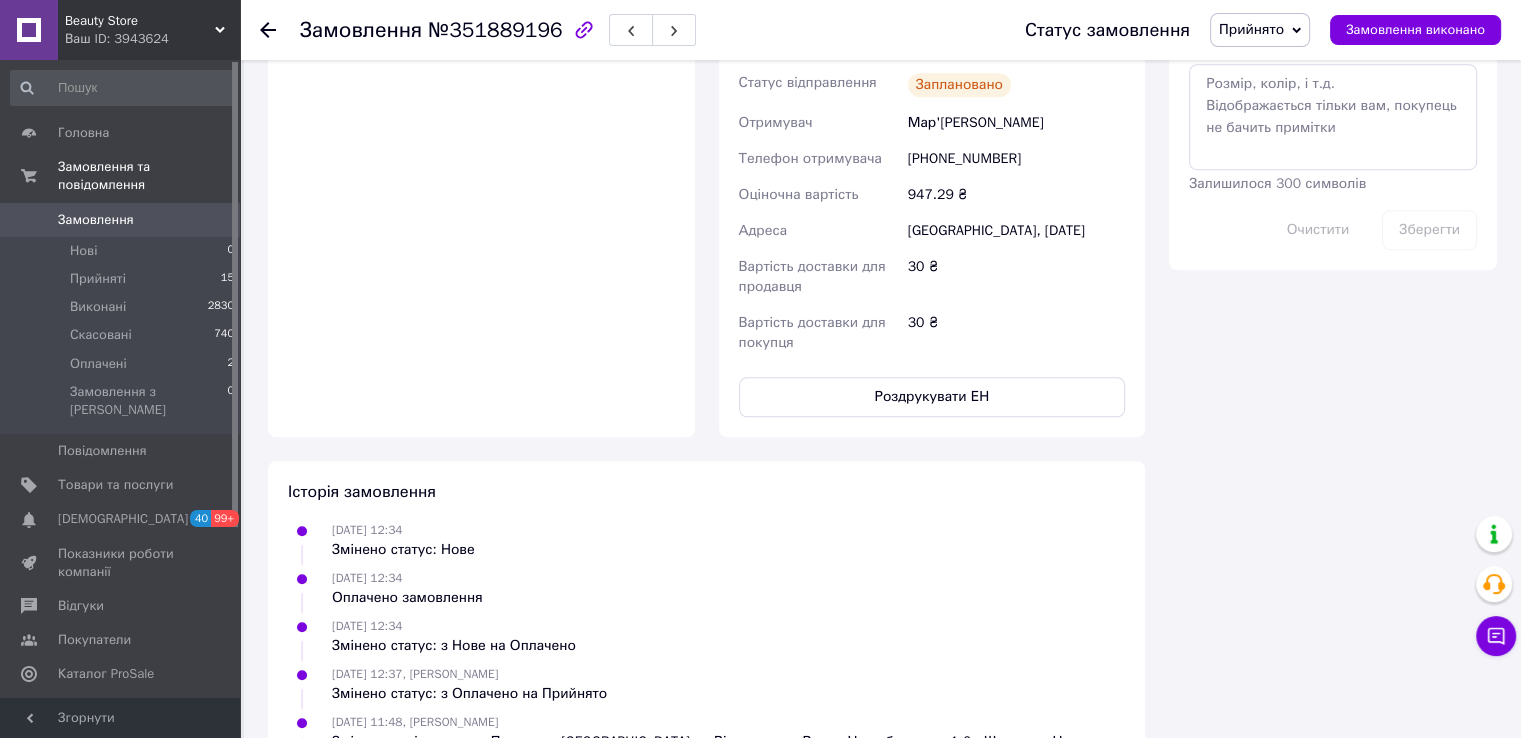 click on "Прийнято" at bounding box center (1251, 29) 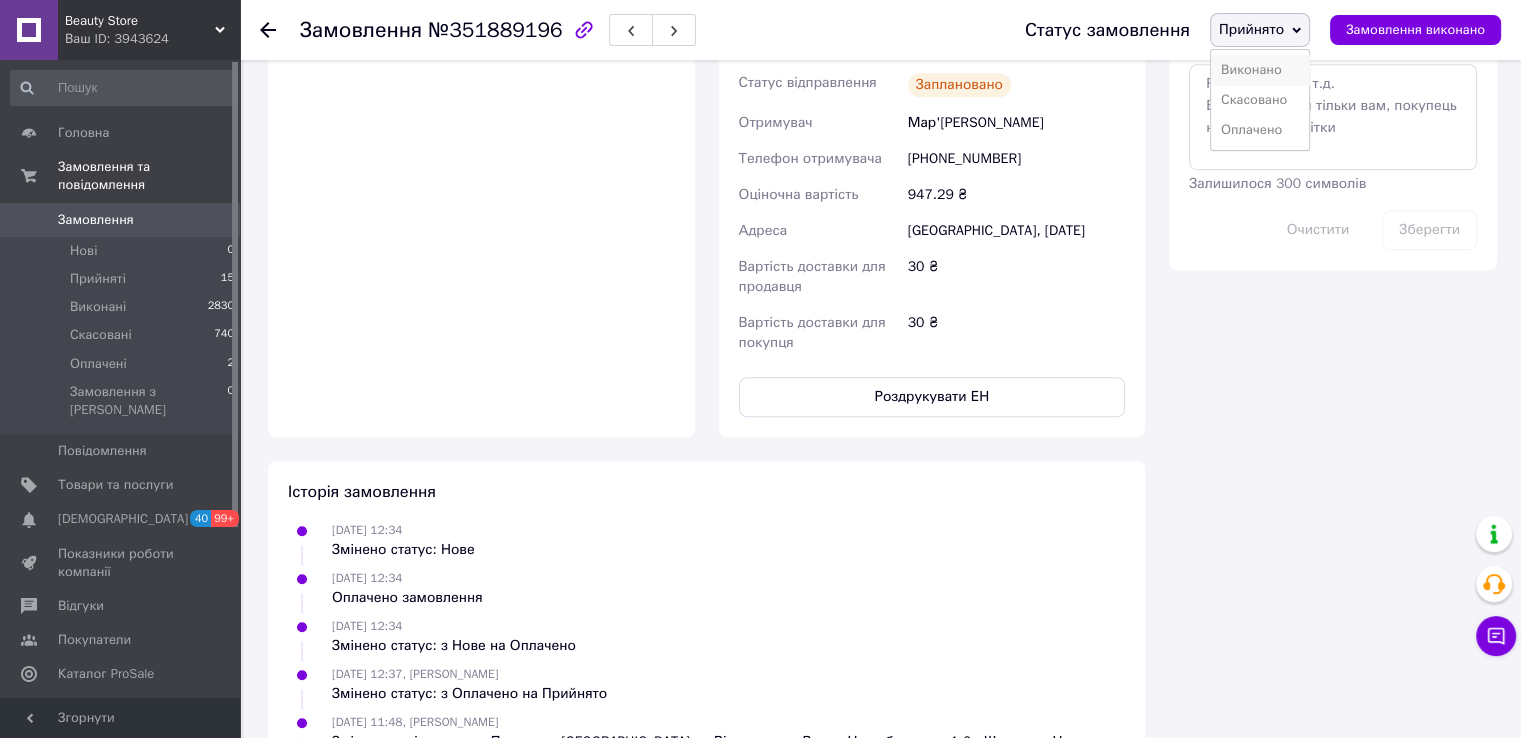 click on "Виконано" at bounding box center [1260, 70] 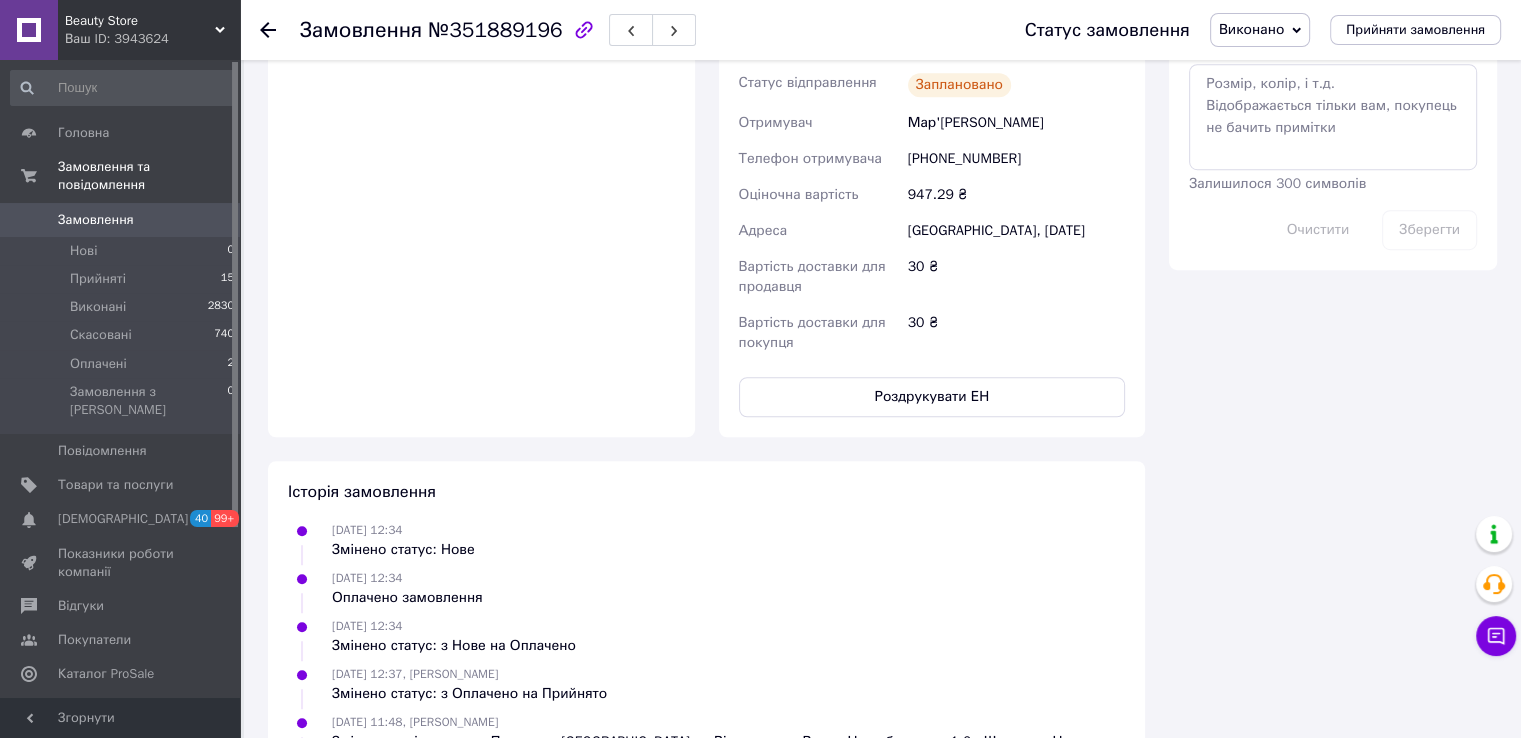 click 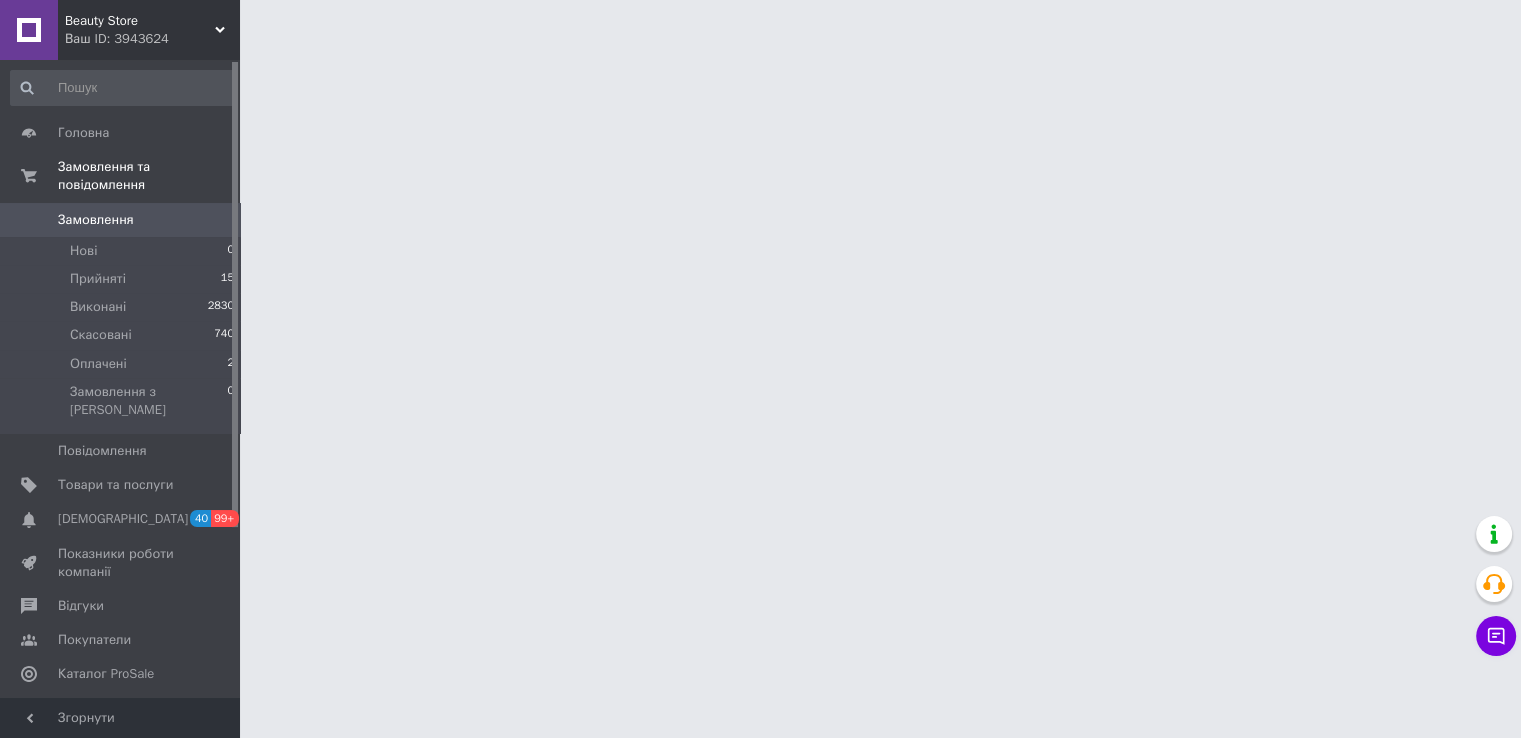scroll, scrollTop: 0, scrollLeft: 0, axis: both 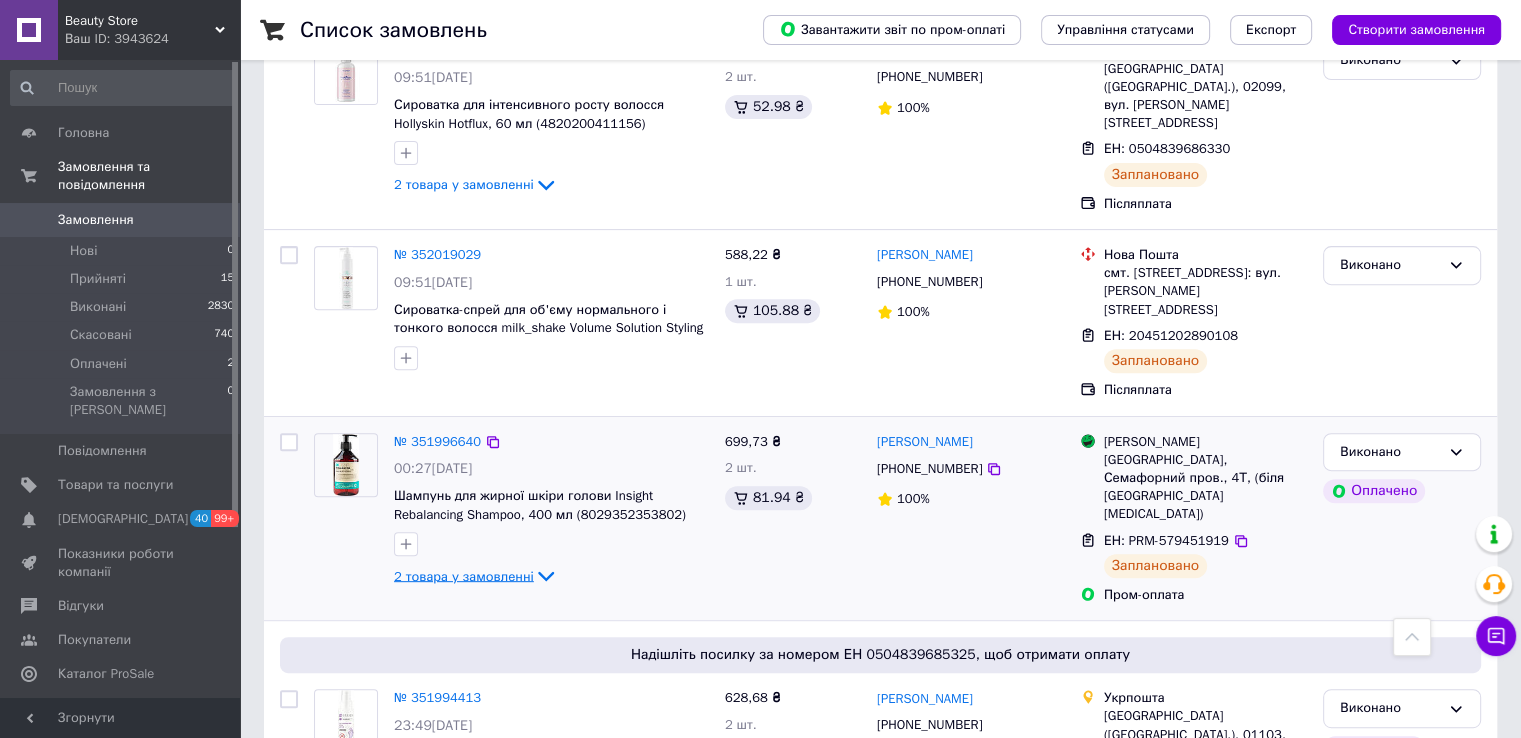 click on "2 товара у замовленні" at bounding box center [464, 575] 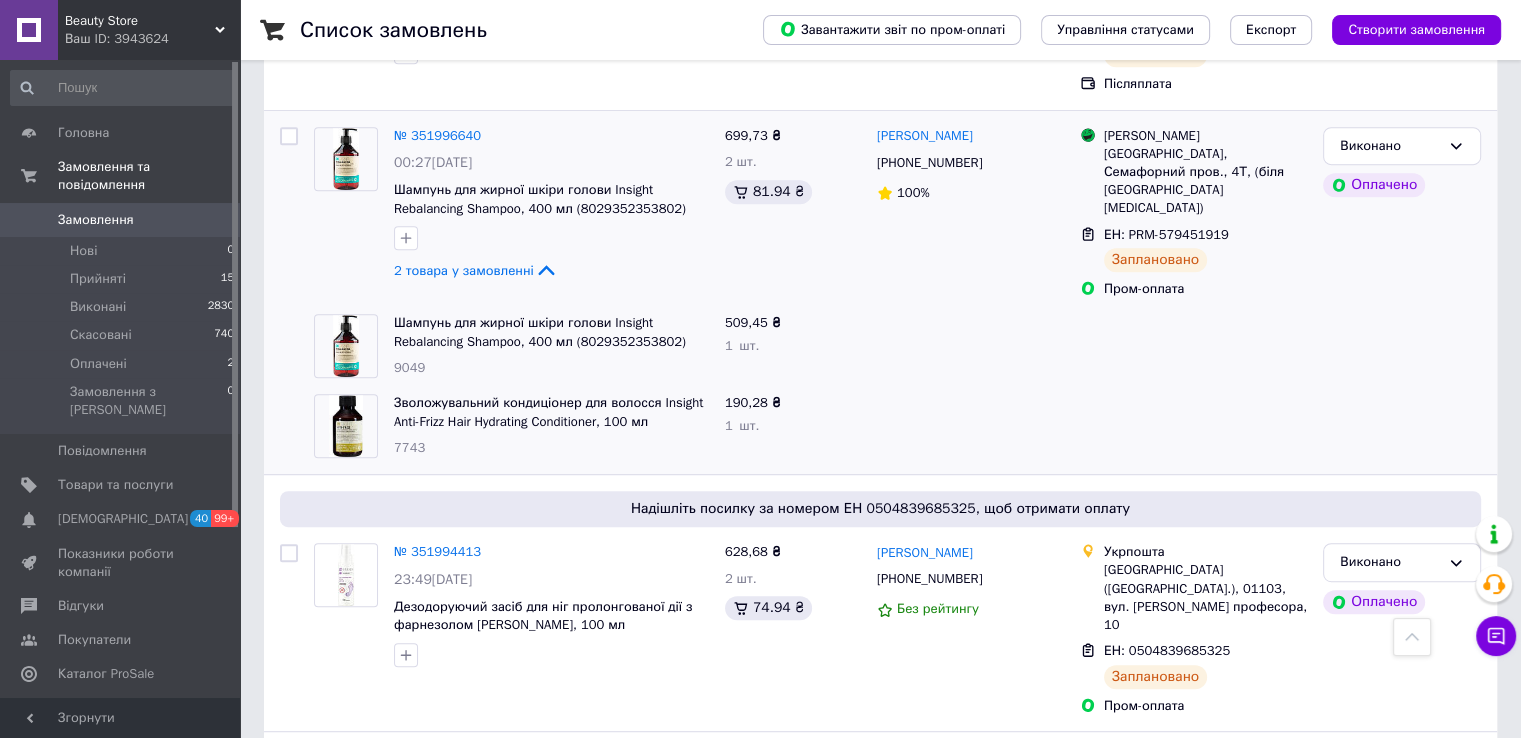 scroll, scrollTop: 1035, scrollLeft: 0, axis: vertical 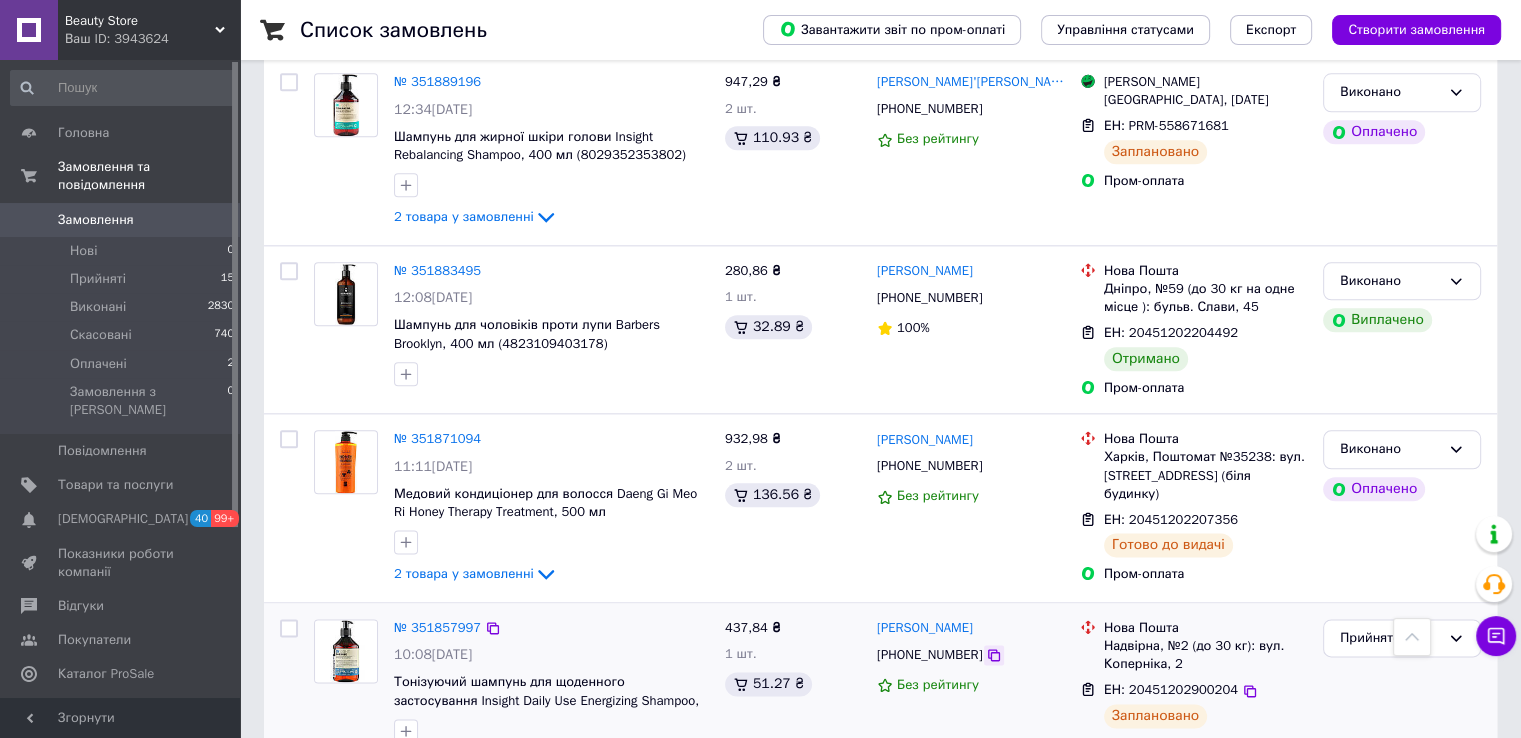 click 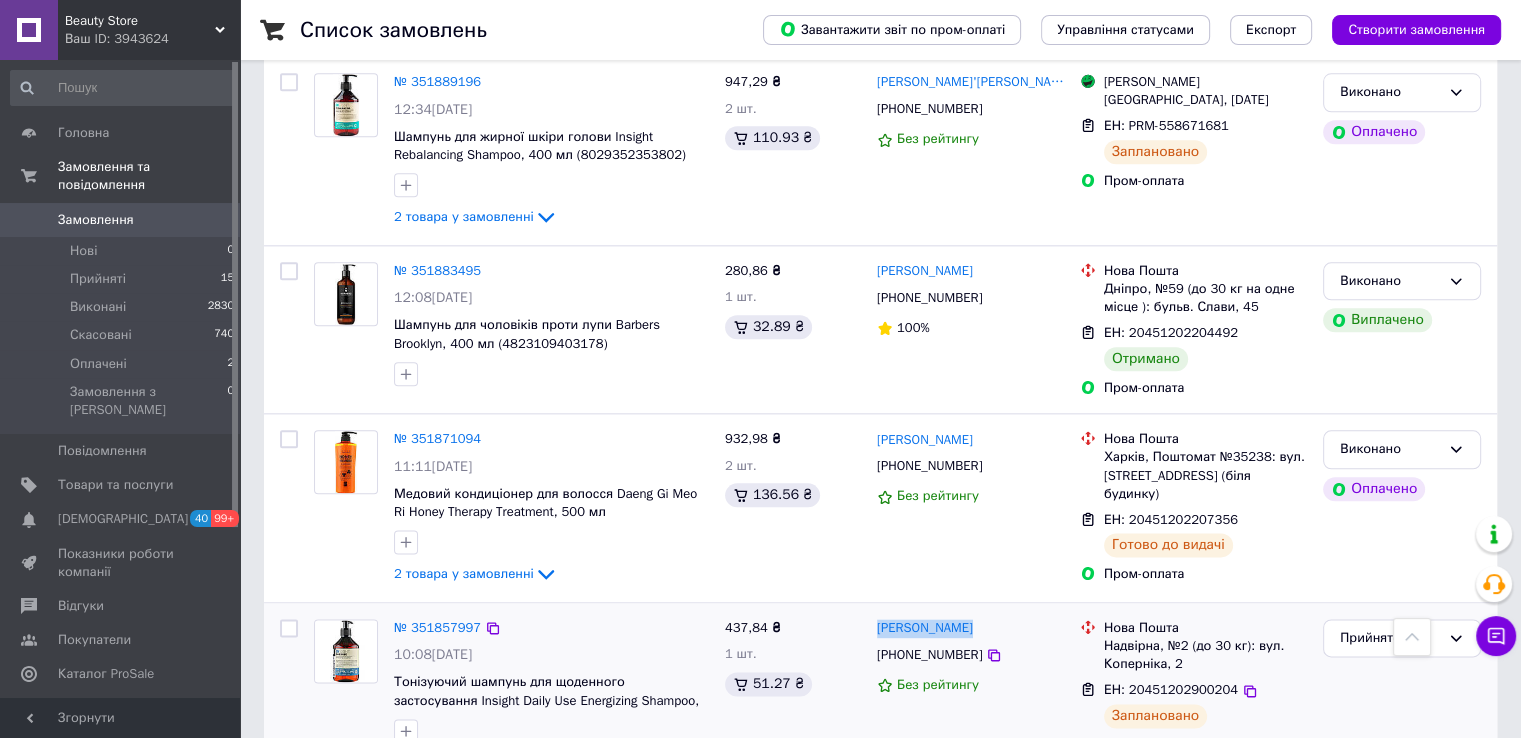 drag, startPoint x: 970, startPoint y: 488, endPoint x: 875, endPoint y: 481, distance: 95.257545 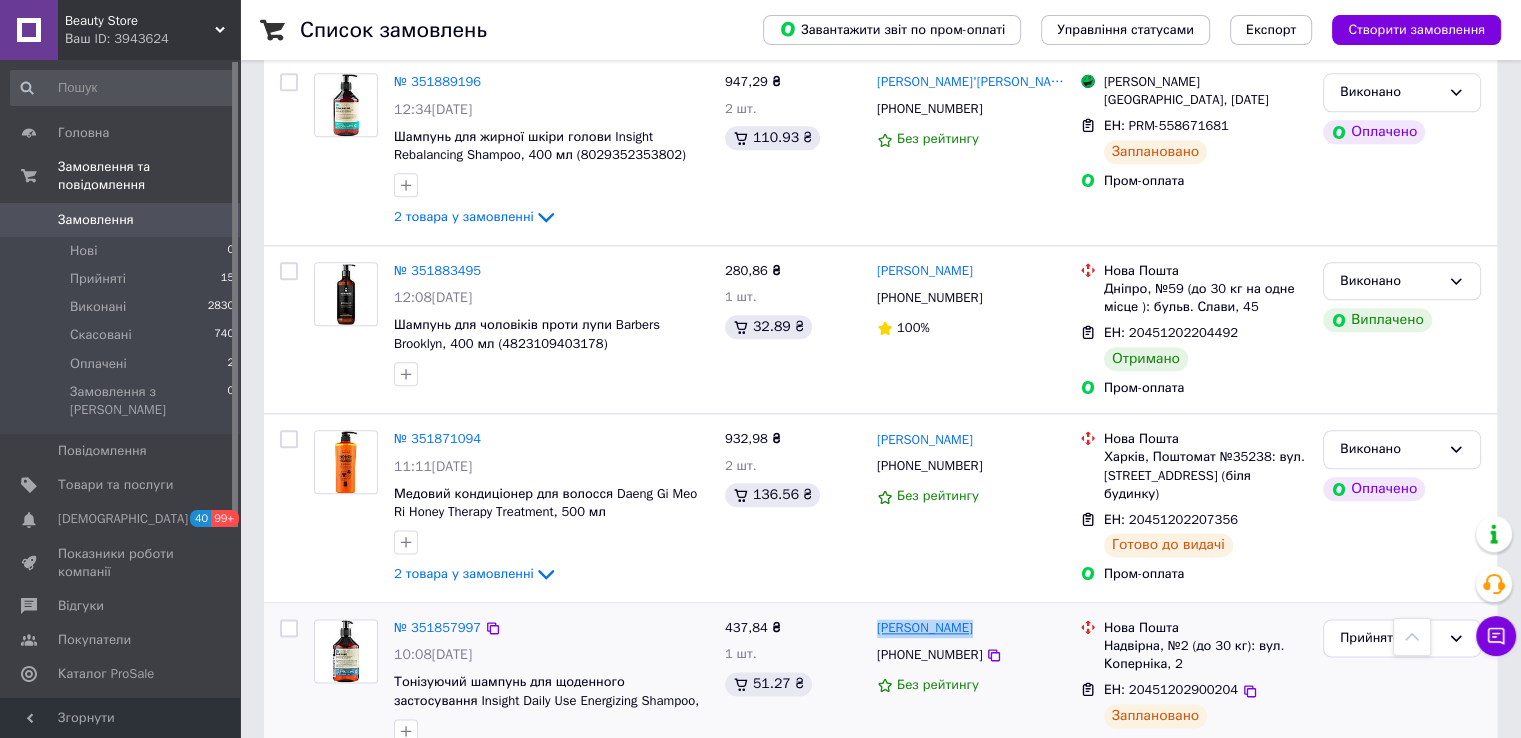 copy on "[PERSON_NAME]" 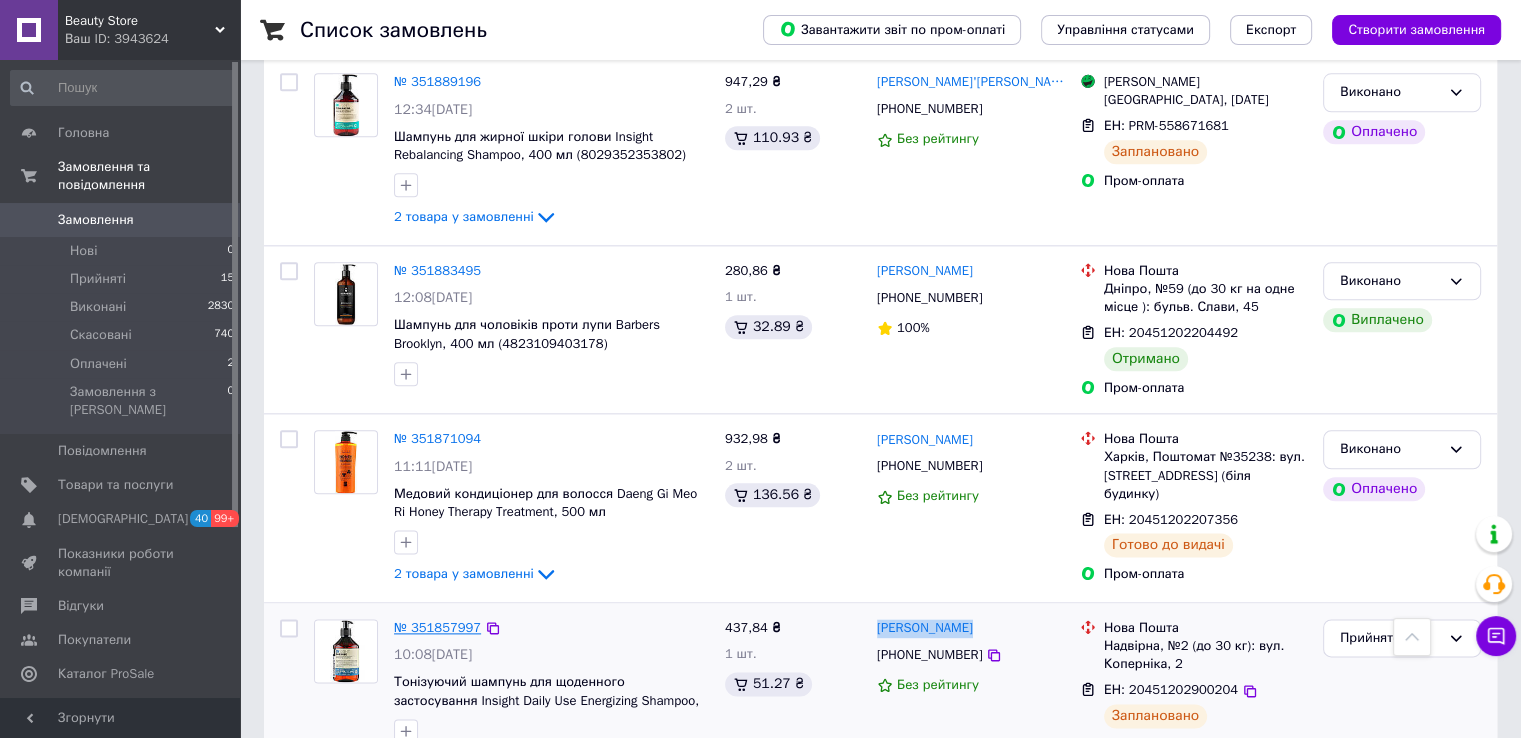 click on "№ 351857997" at bounding box center [437, 627] 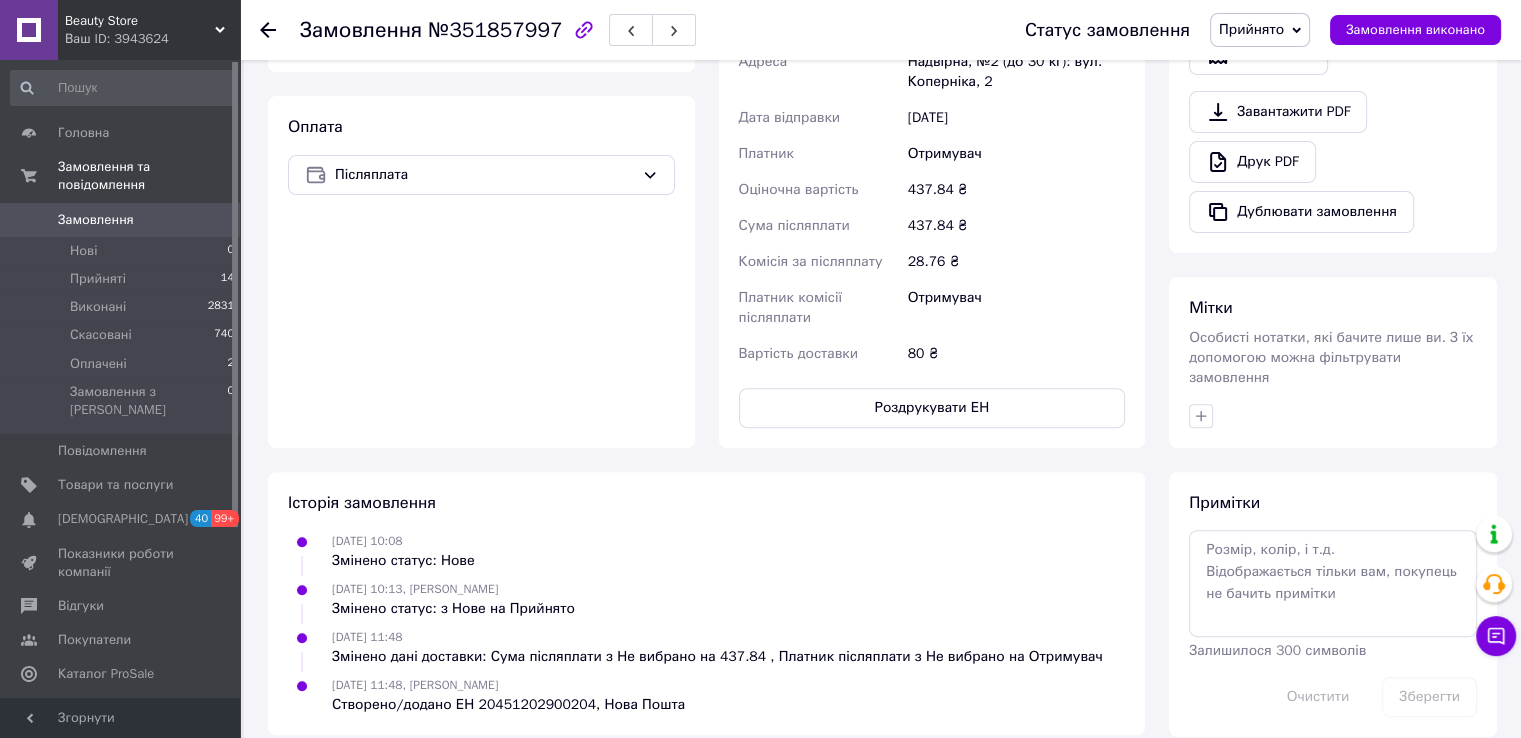 scroll, scrollTop: 717, scrollLeft: 0, axis: vertical 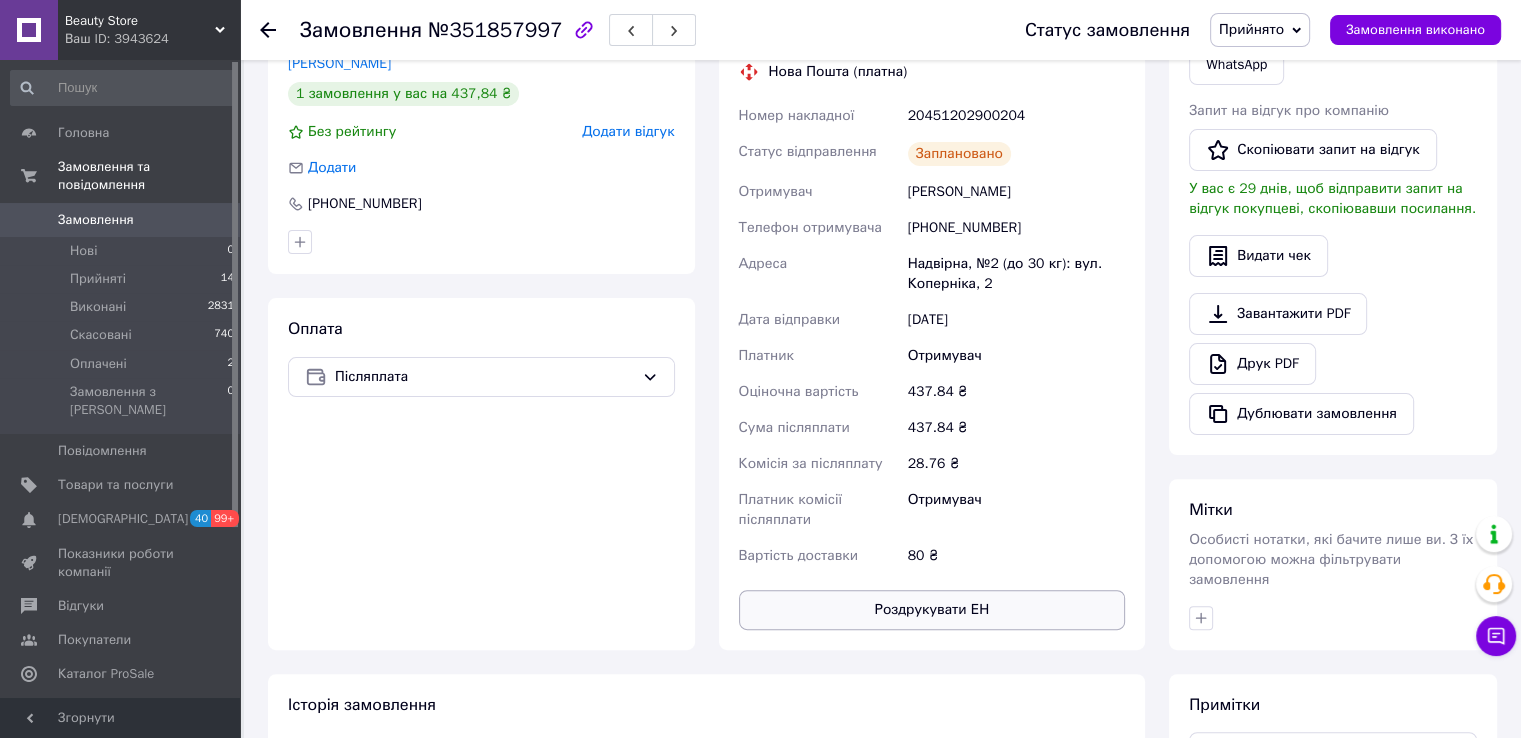 click on "Роздрукувати ЕН" at bounding box center (932, 610) 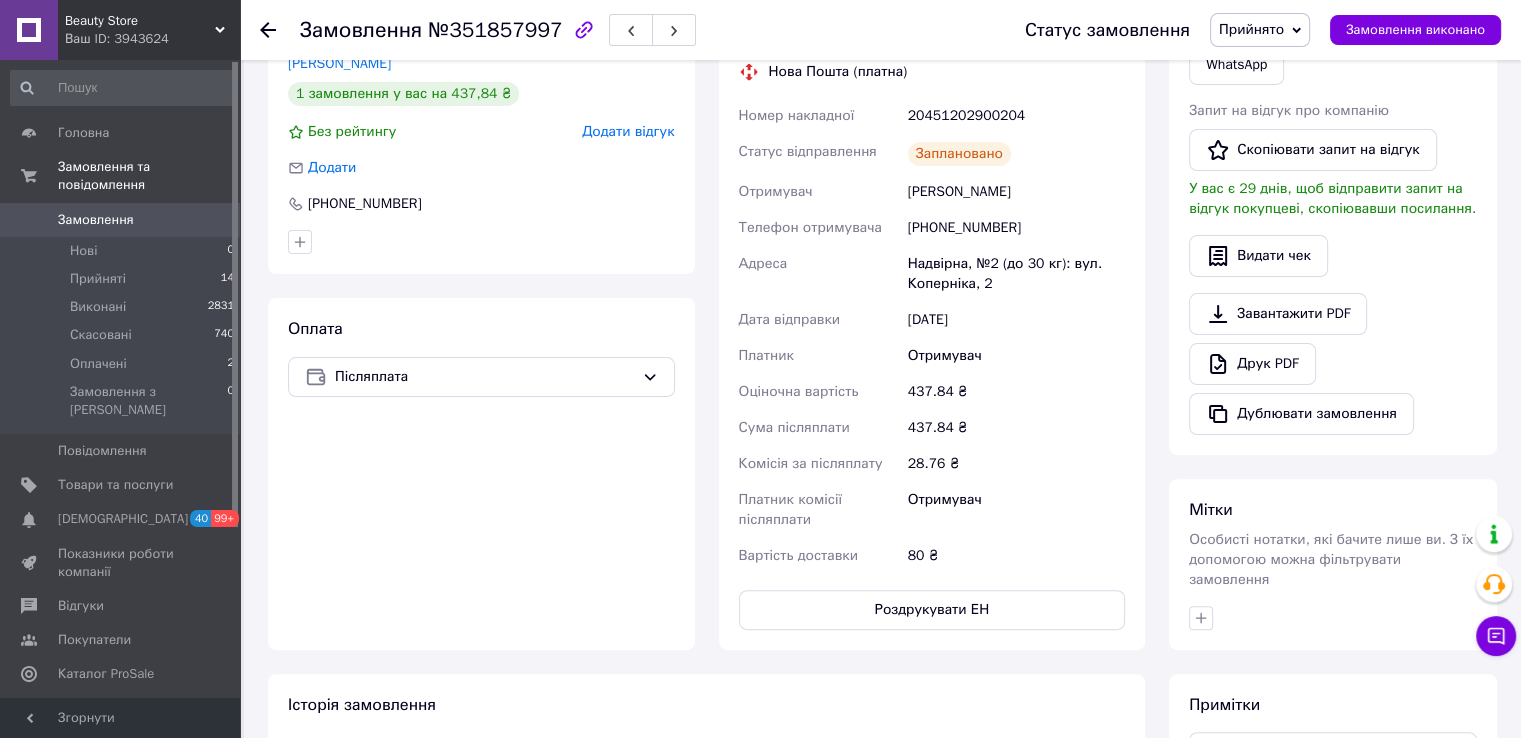 click 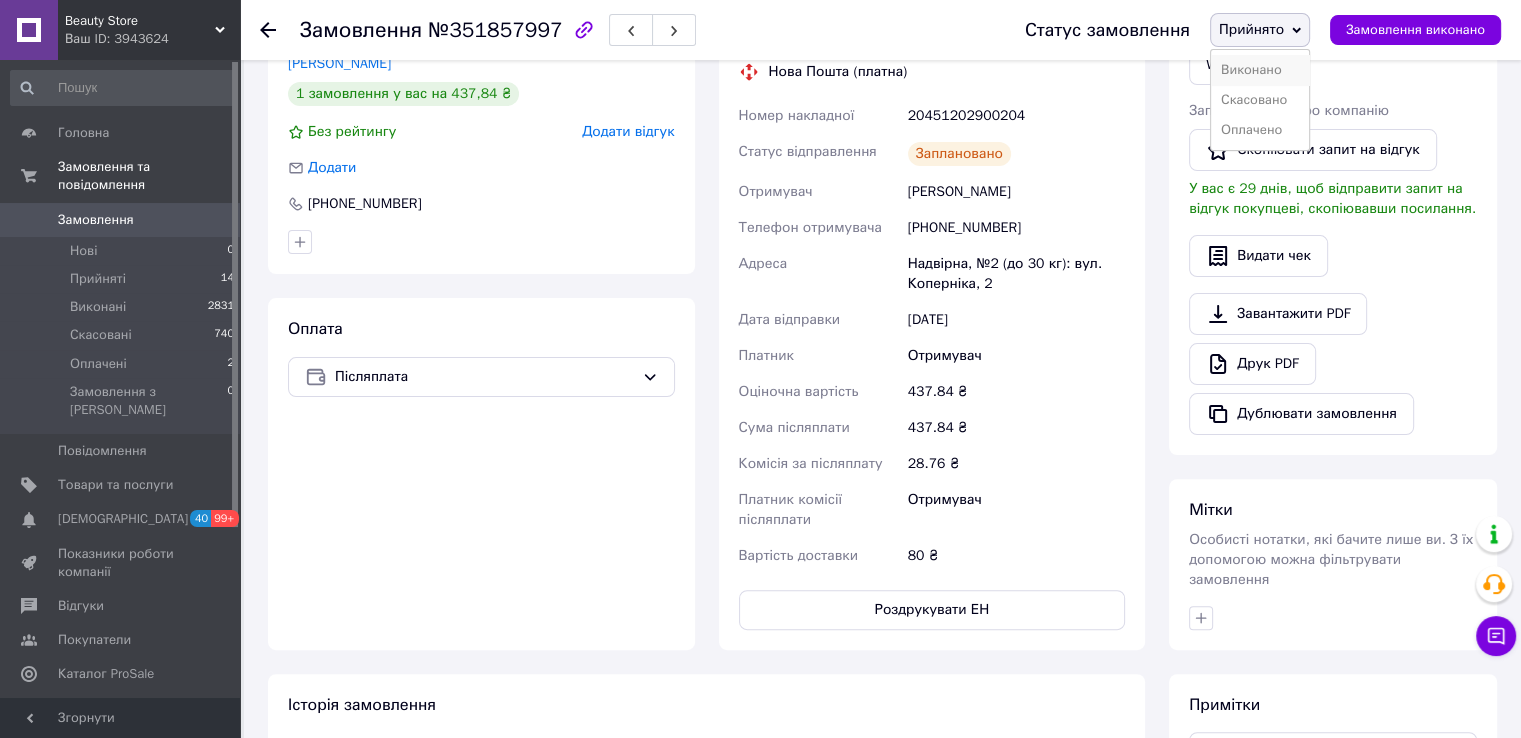 click on "Виконано" at bounding box center [1260, 70] 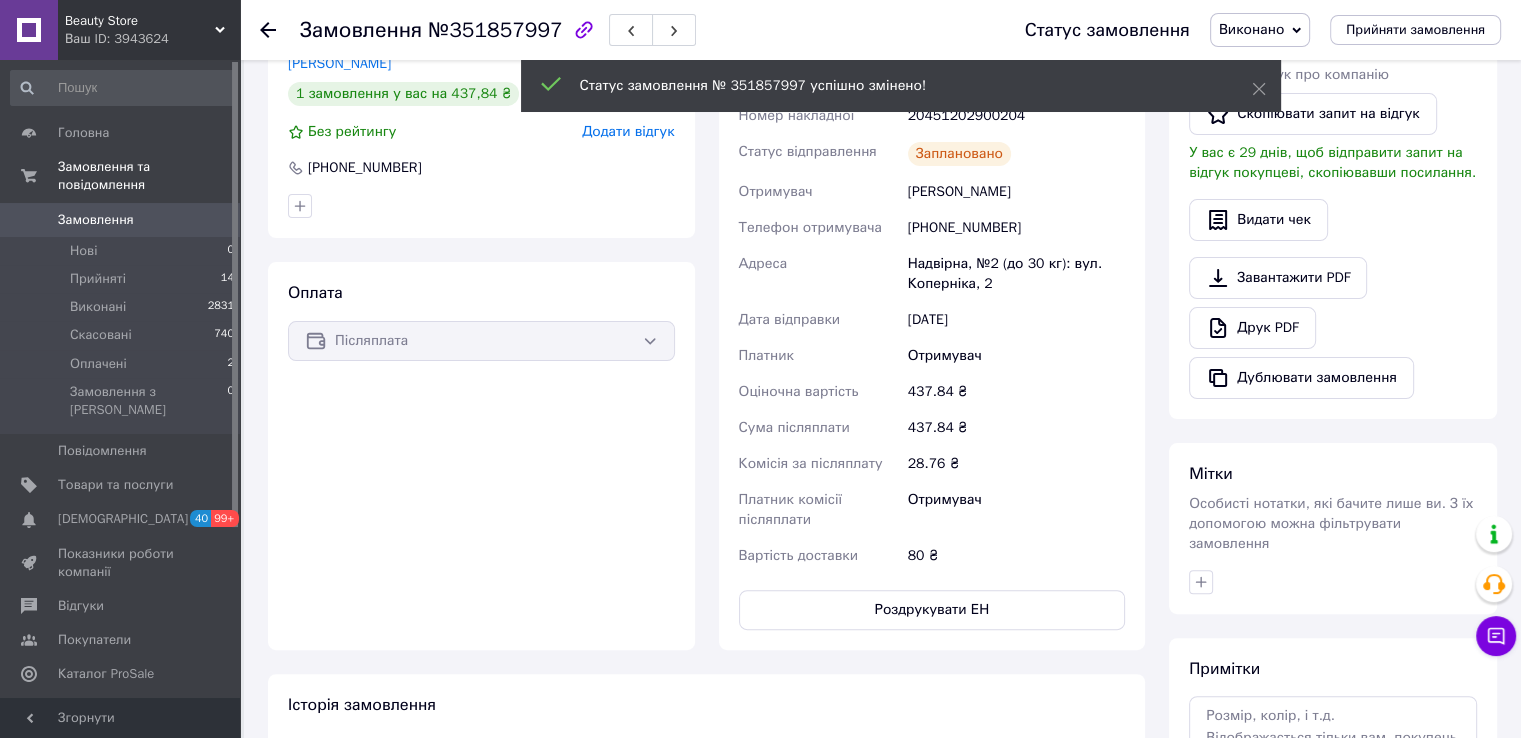 click 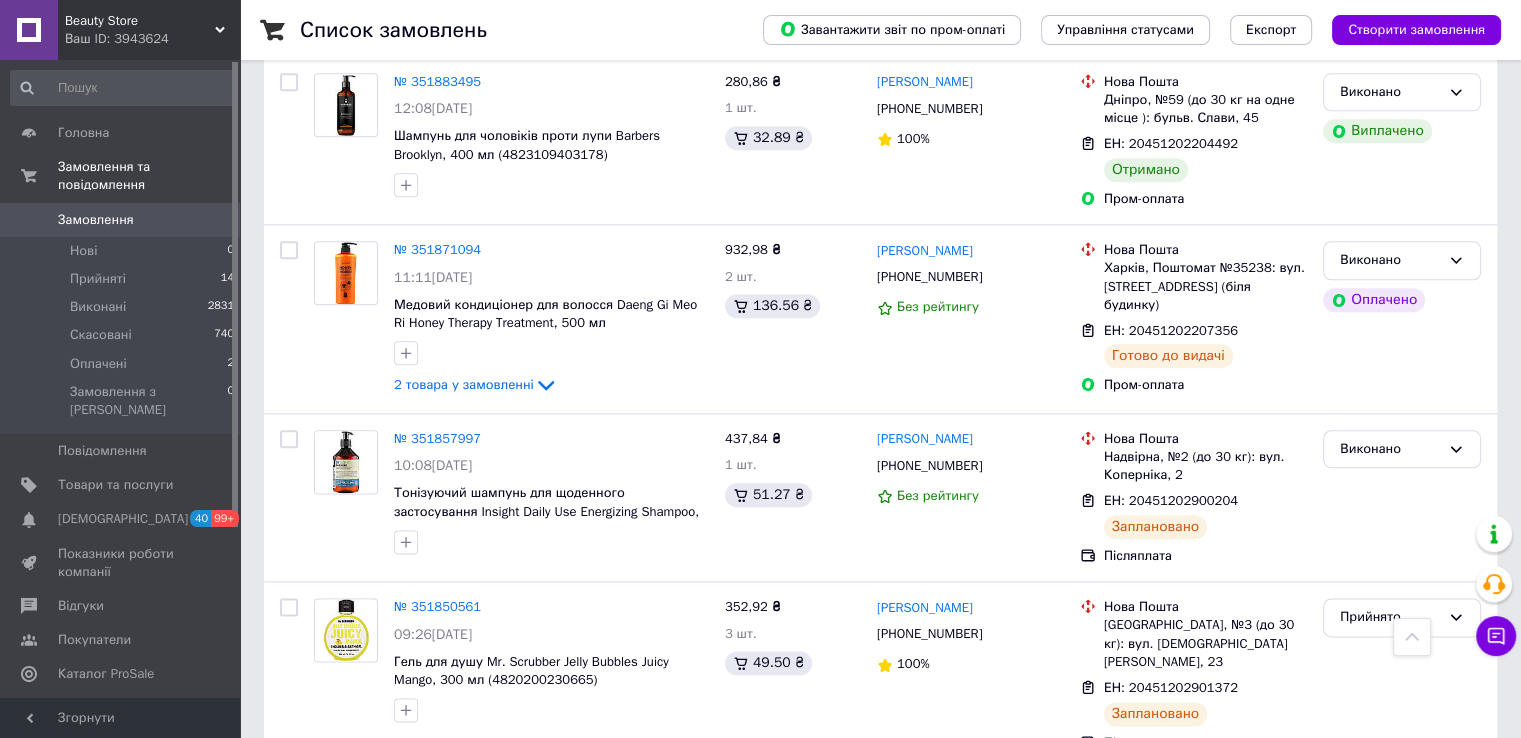 scroll, scrollTop: 2464, scrollLeft: 0, axis: vertical 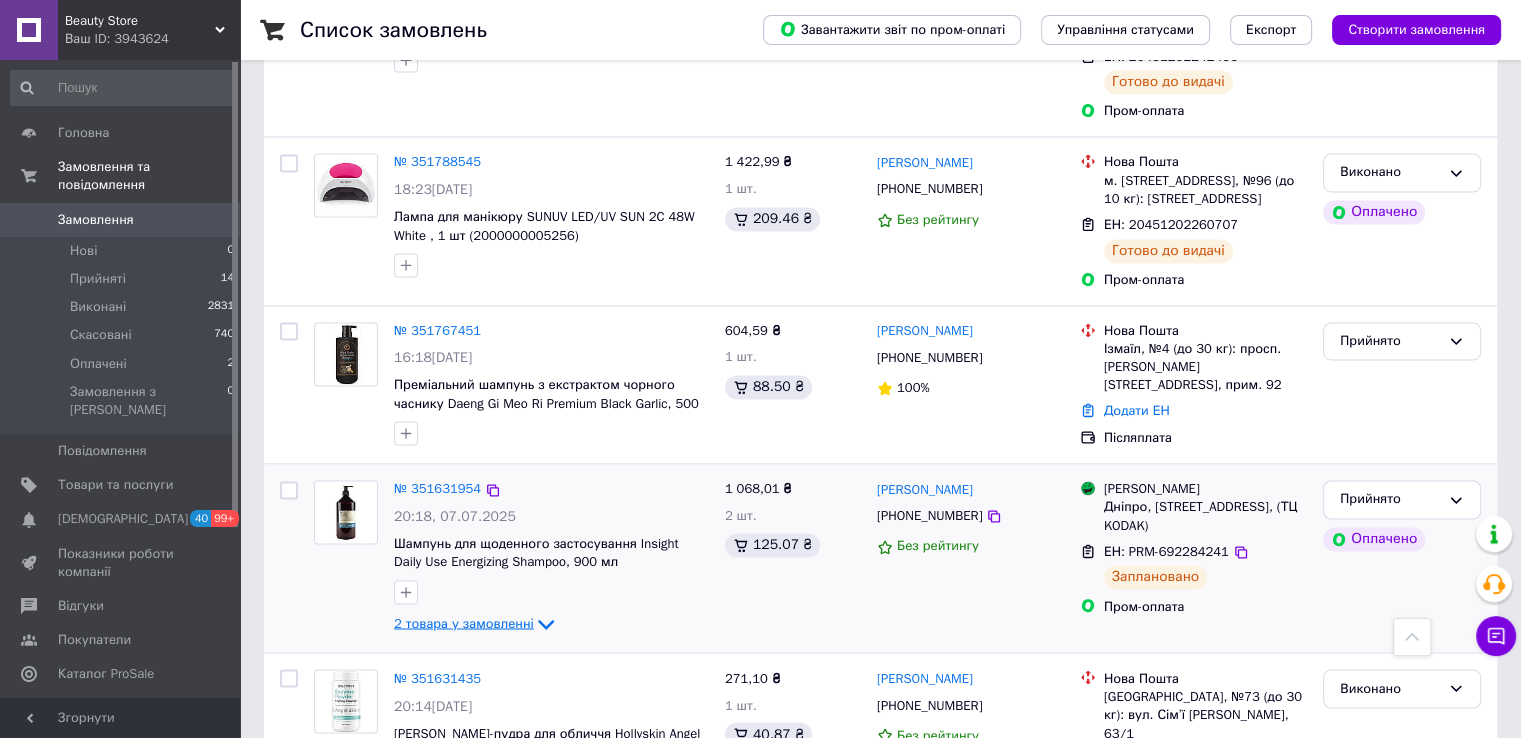 click on "2 товара у замовленні" at bounding box center [464, 623] 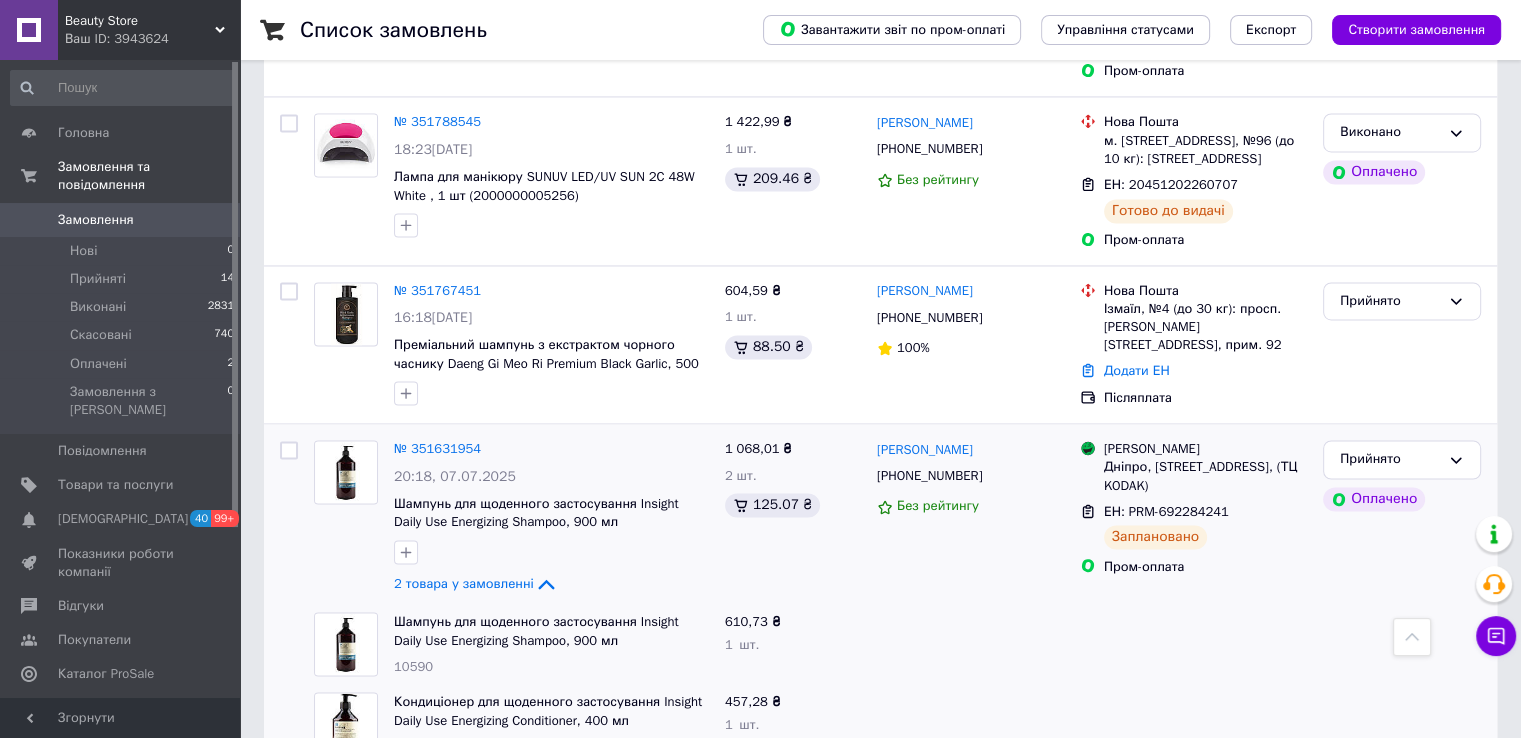 scroll, scrollTop: 3364, scrollLeft: 0, axis: vertical 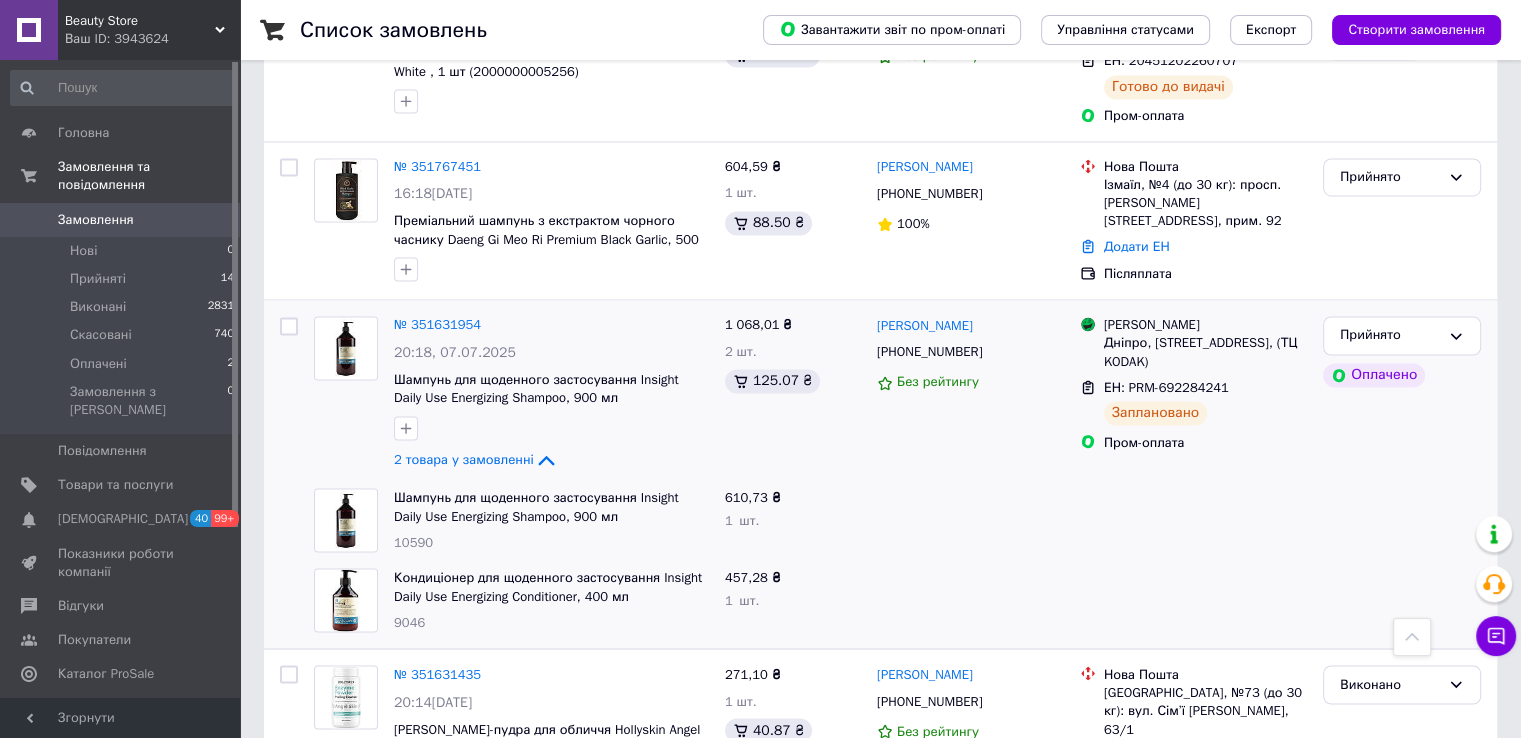 click on "2" at bounding box center (327, 879) 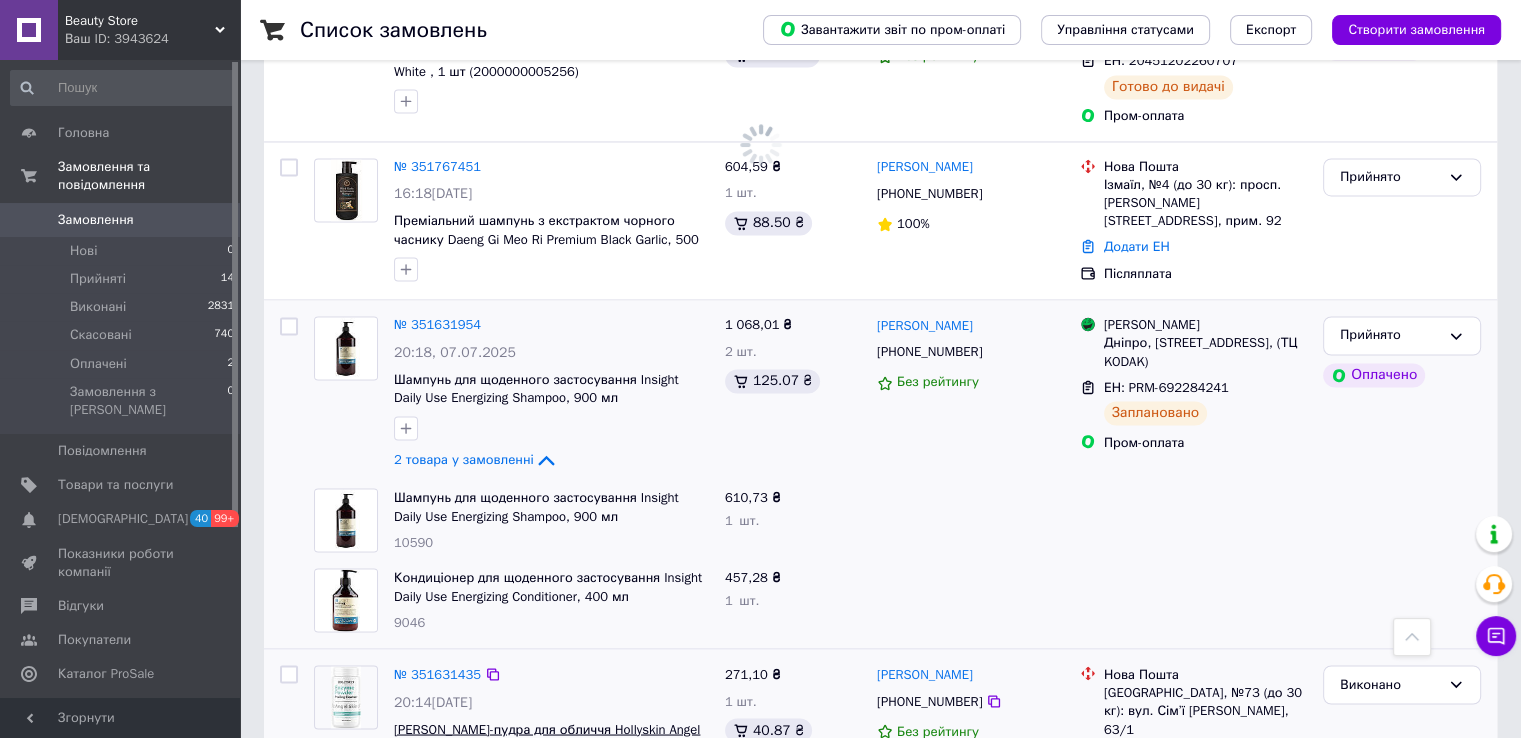 scroll, scrollTop: 0, scrollLeft: 0, axis: both 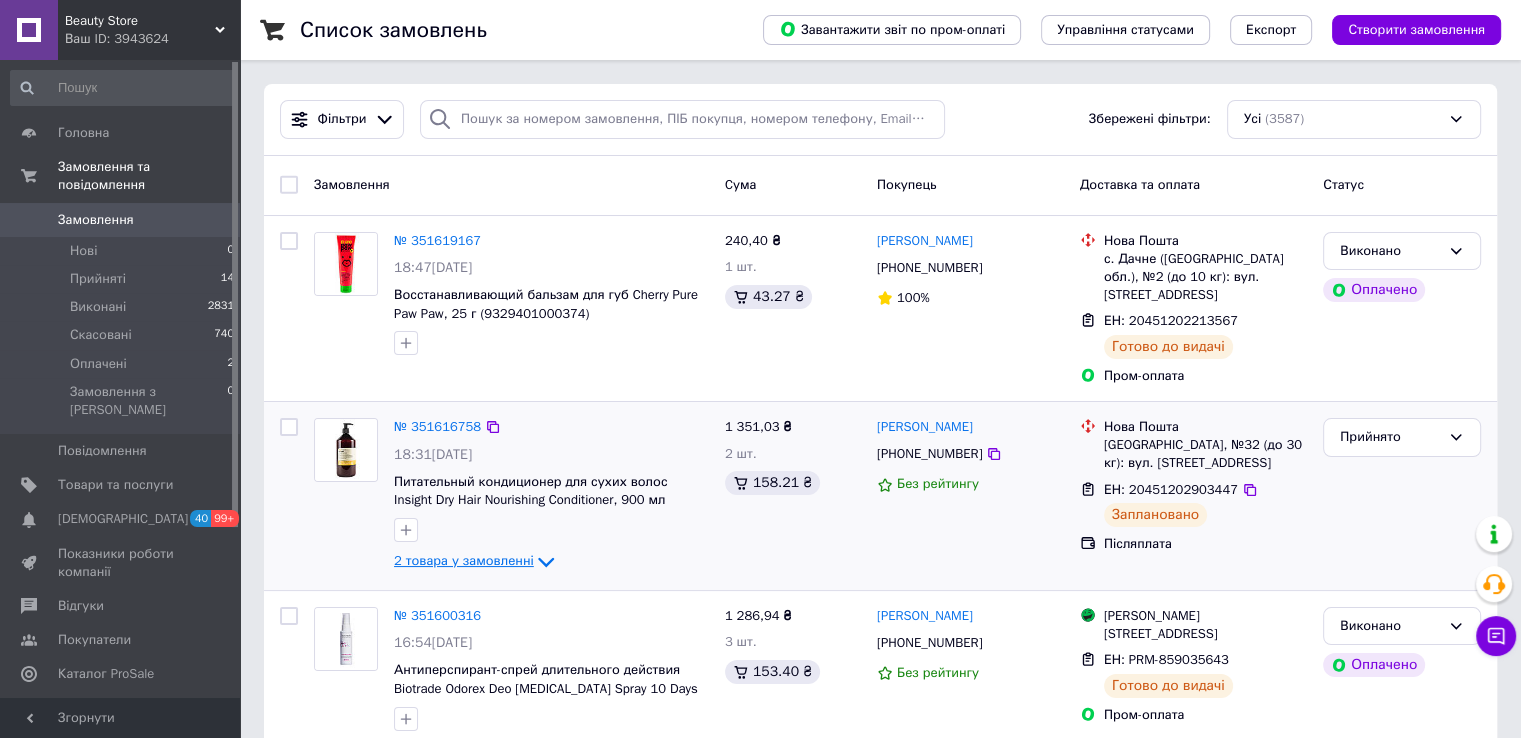 click on "2 товара у замовленні" at bounding box center [464, 561] 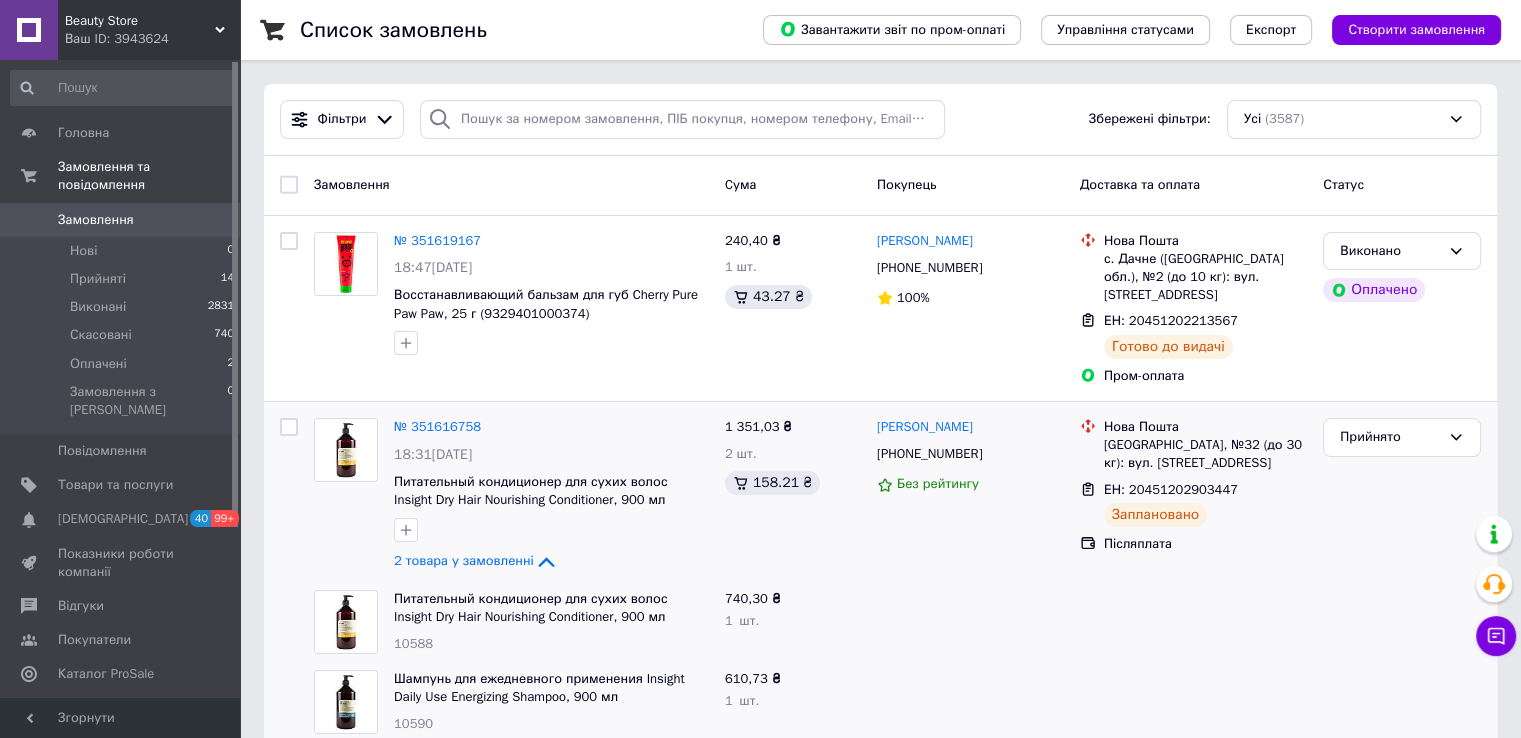 click on "Замовлення" at bounding box center [121, 220] 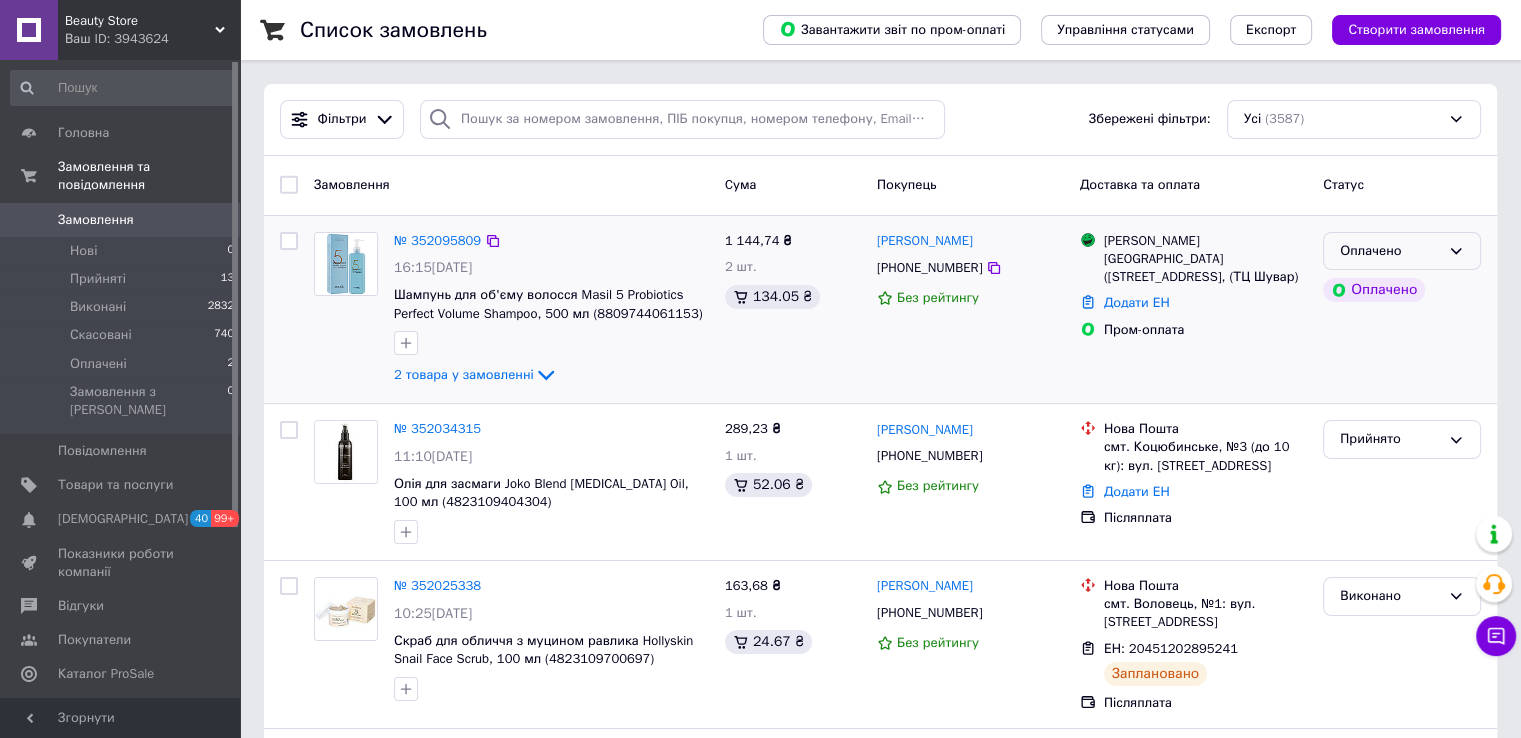 click on "Оплачено" at bounding box center [1402, 251] 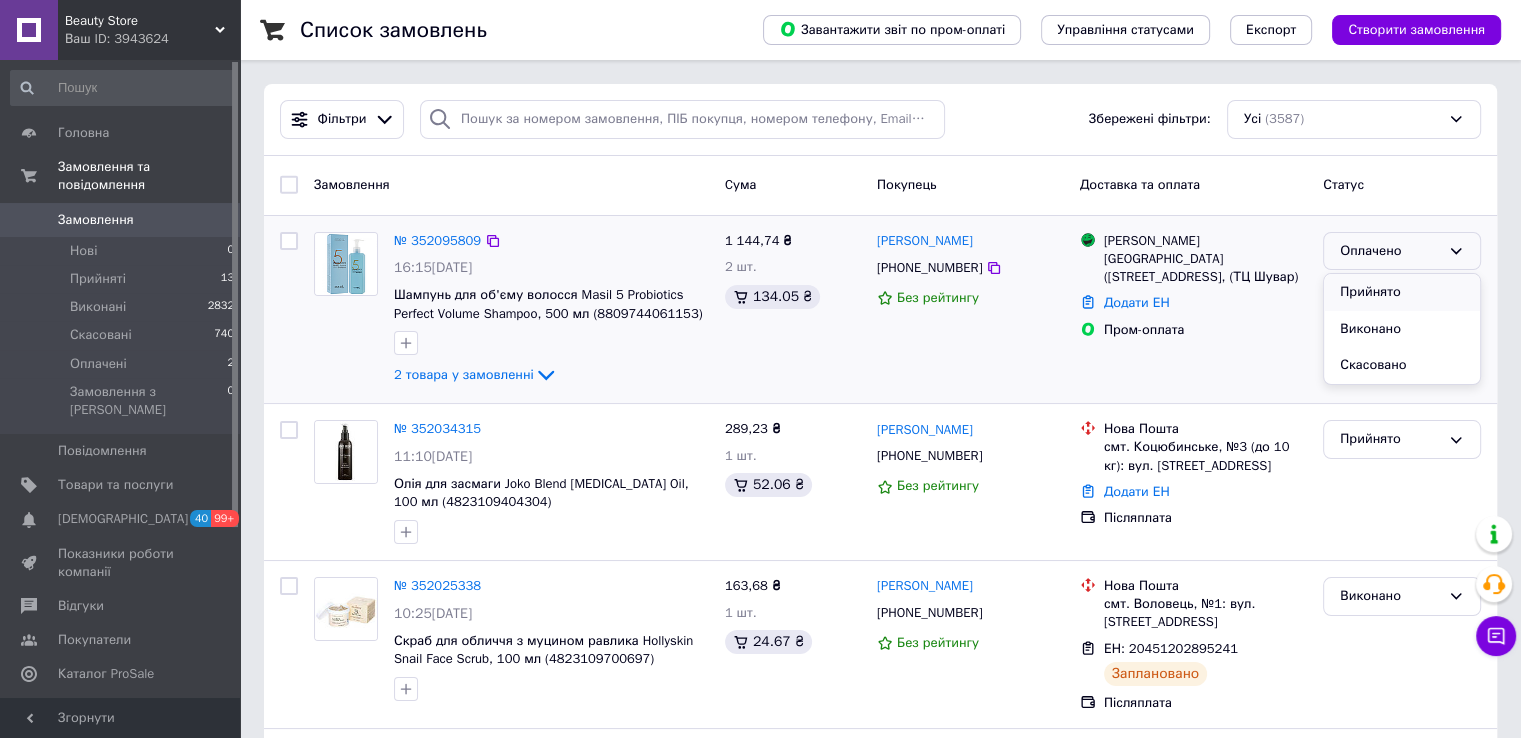 click on "Прийнято" at bounding box center (1402, 292) 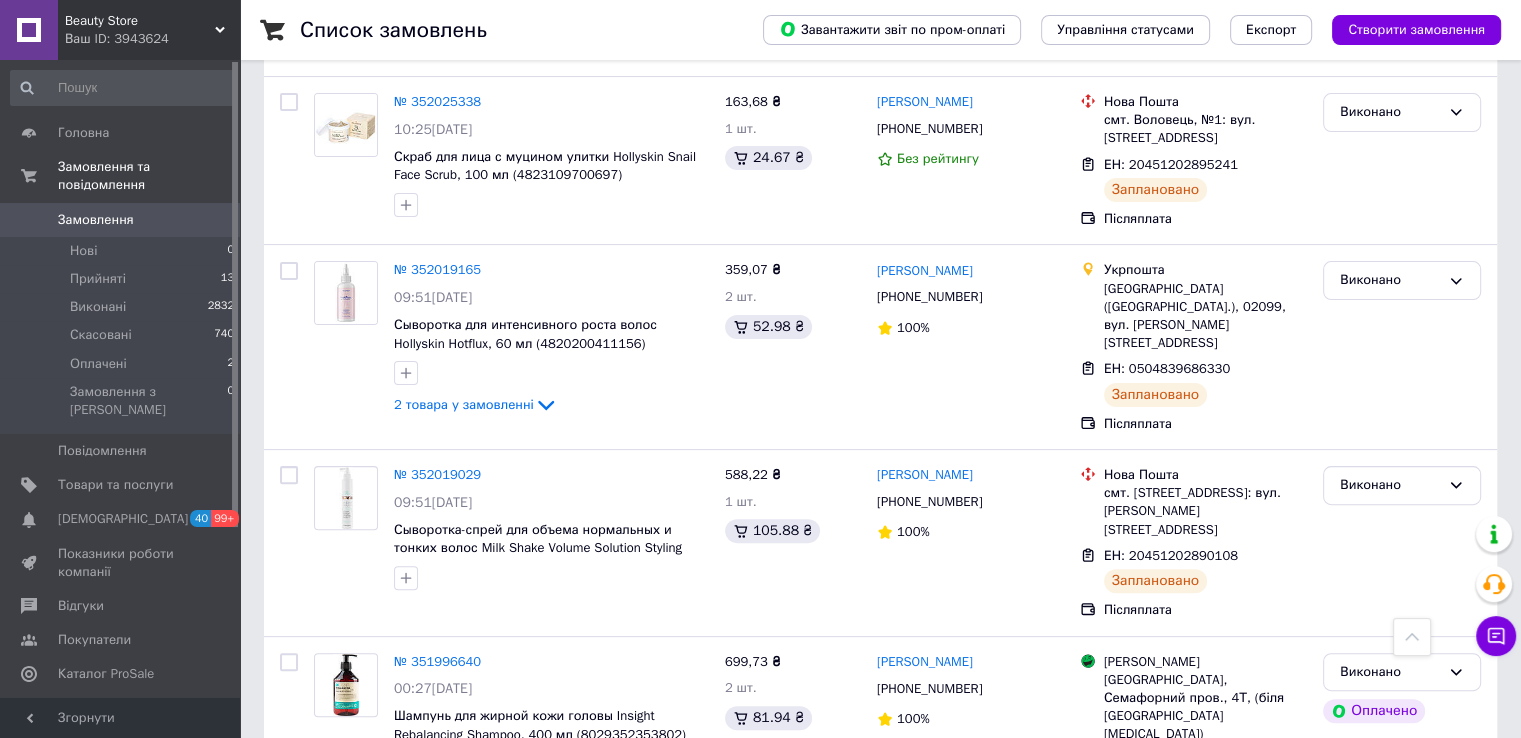 scroll, scrollTop: 610, scrollLeft: 0, axis: vertical 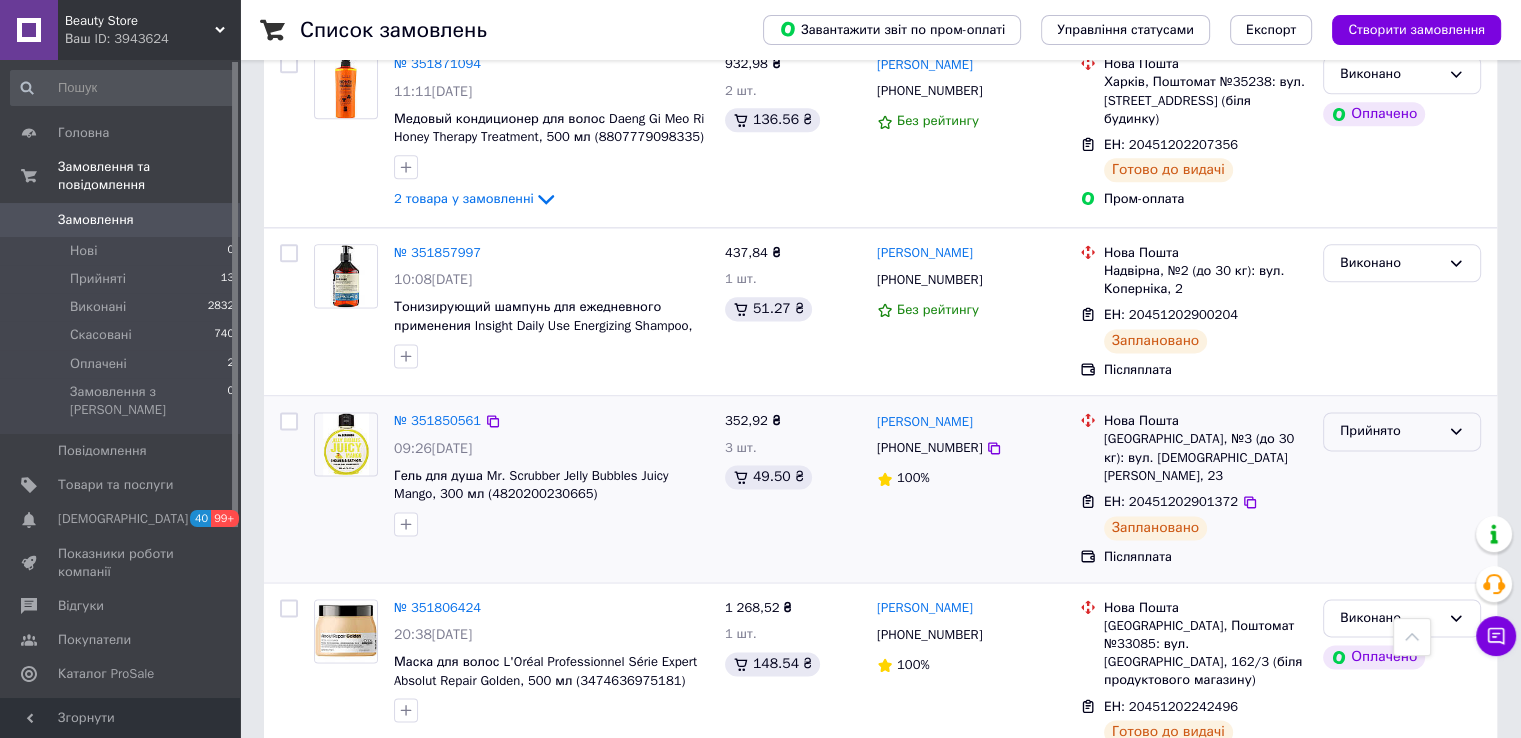click on "Прийнято" at bounding box center (1390, 431) 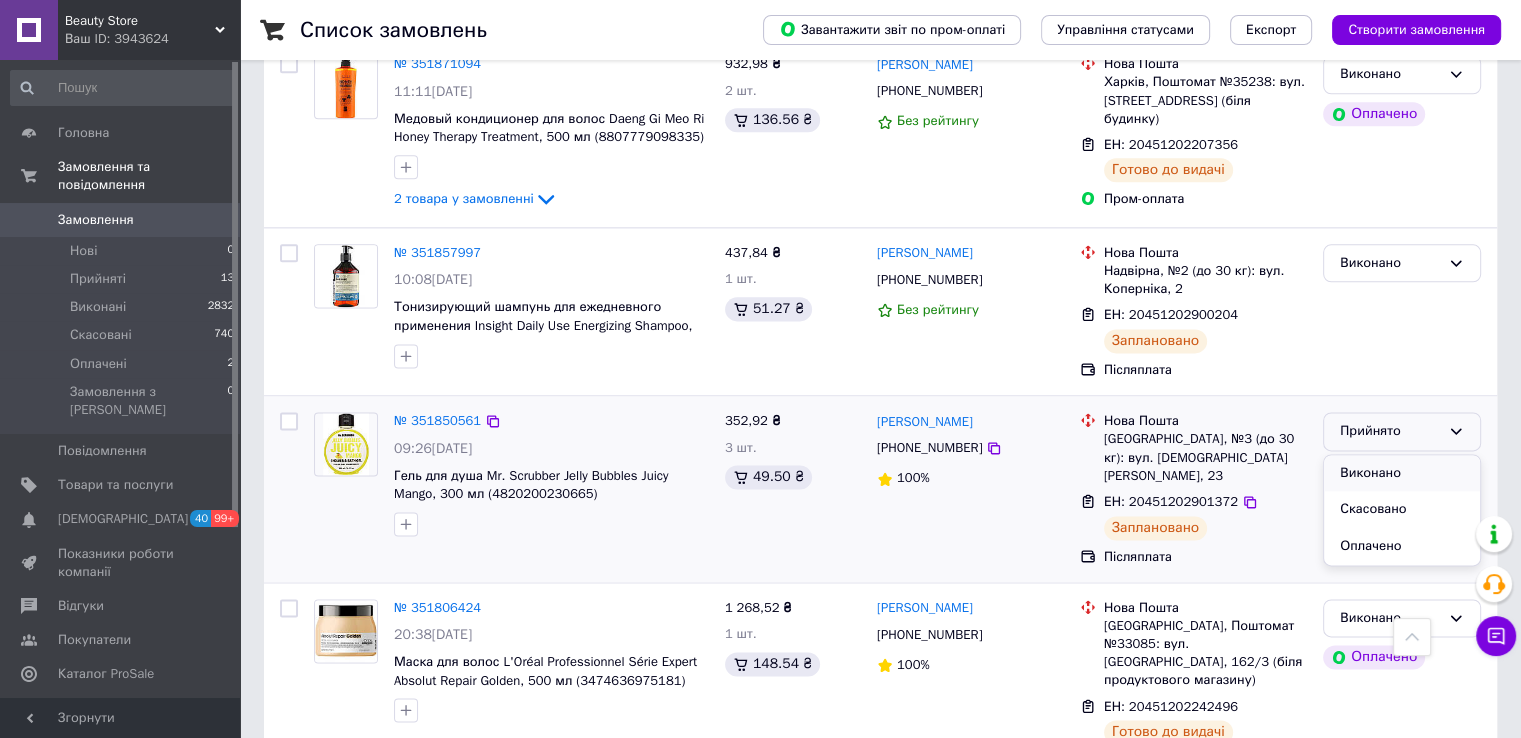 click on "Виконано" at bounding box center [1402, 473] 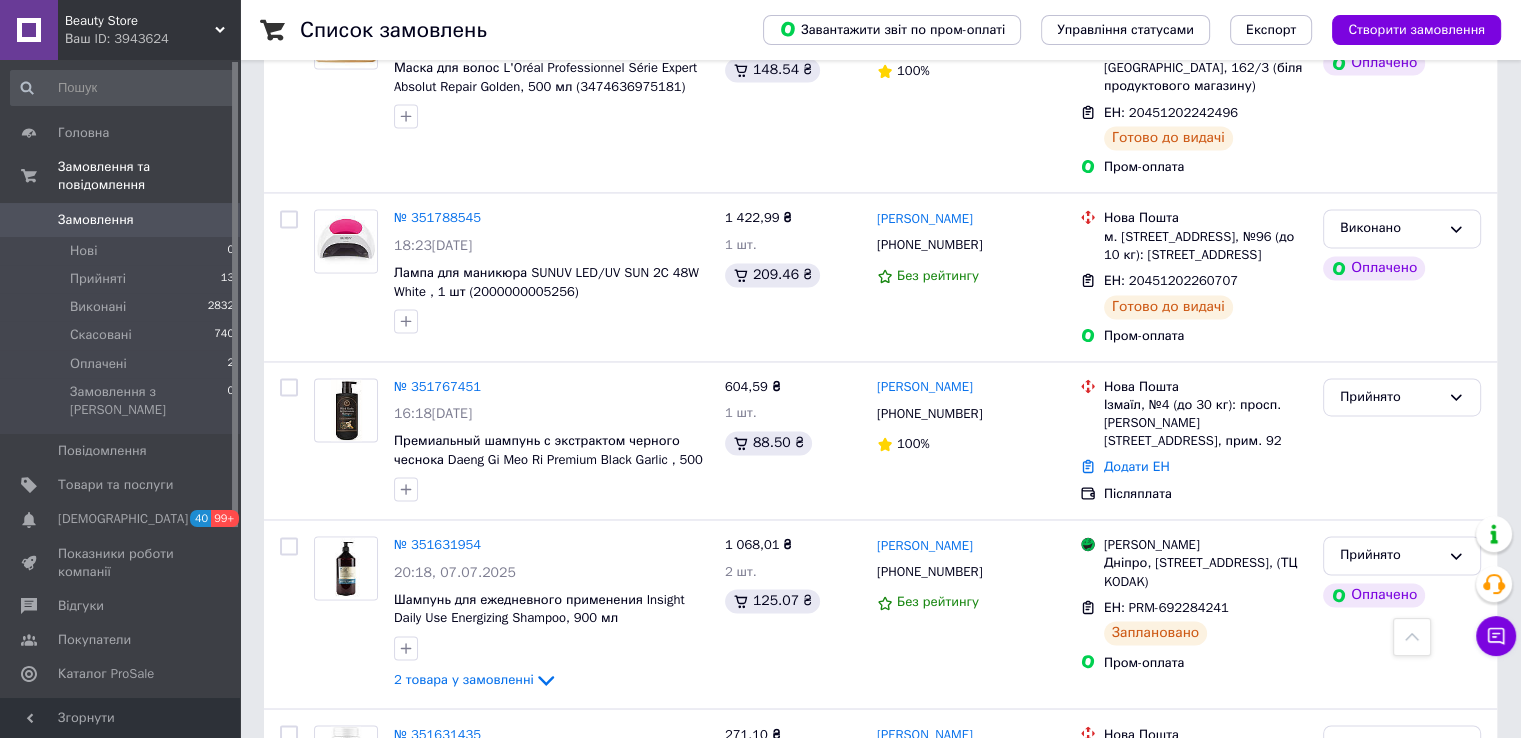 scroll, scrollTop: 3204, scrollLeft: 0, axis: vertical 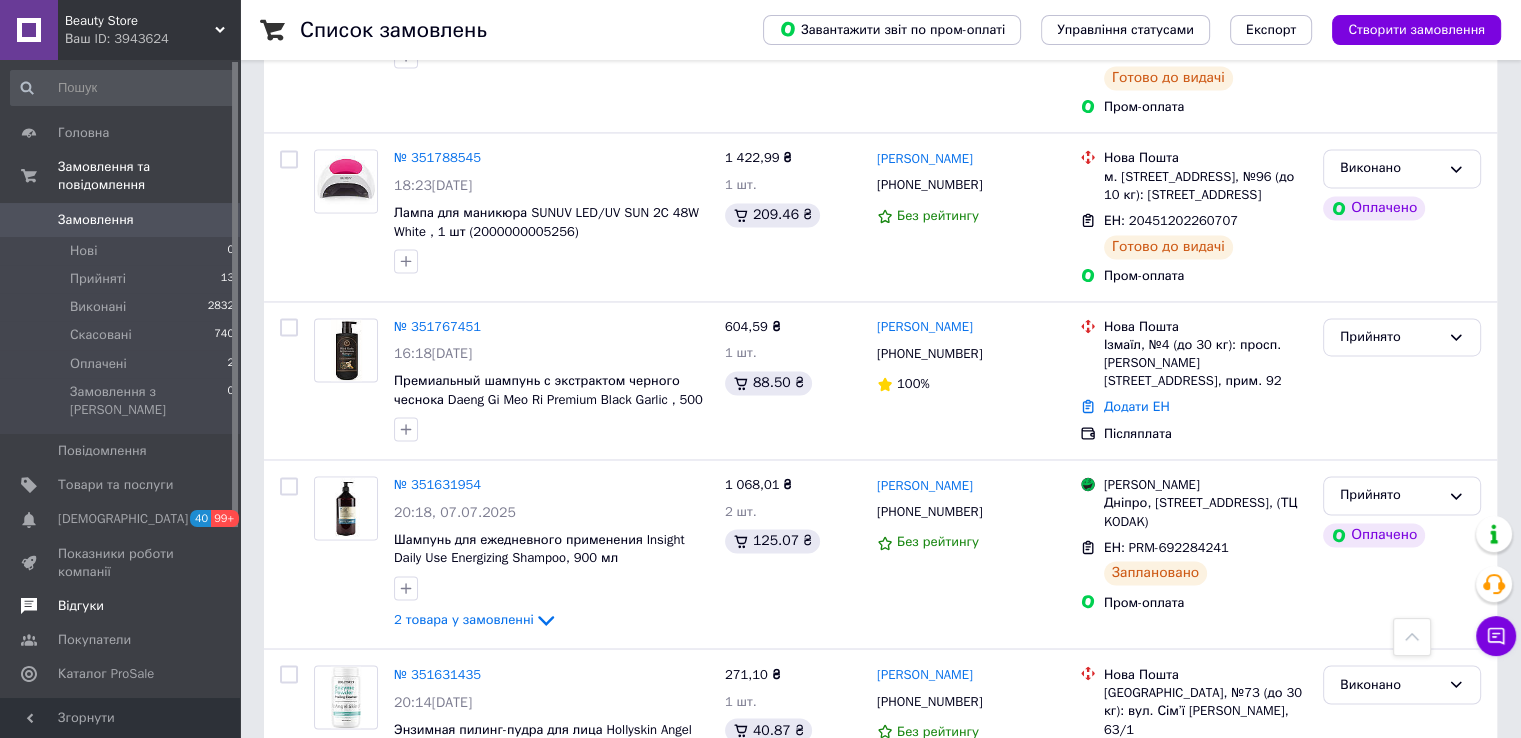 click on "Відгуки" at bounding box center [81, 606] 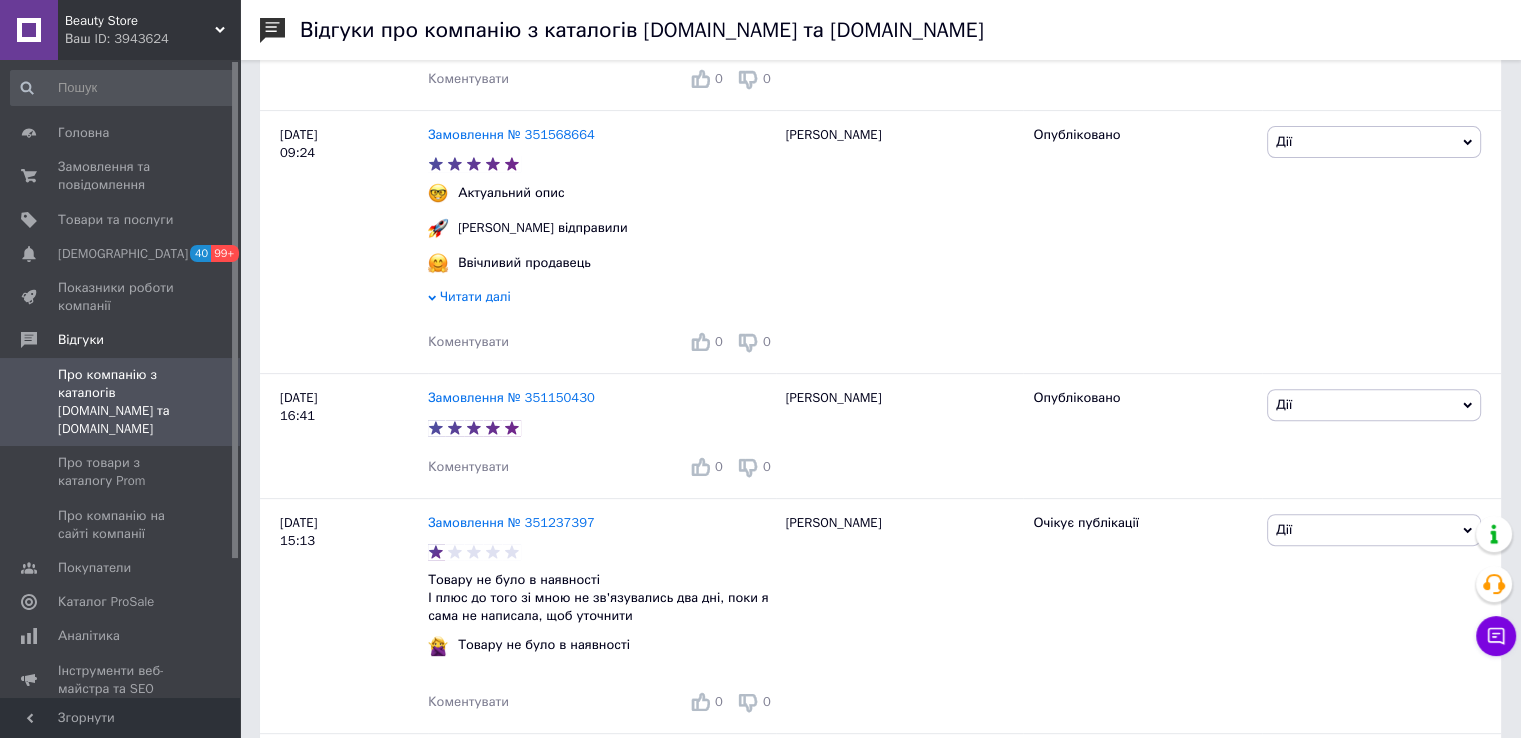 scroll, scrollTop: 0, scrollLeft: 0, axis: both 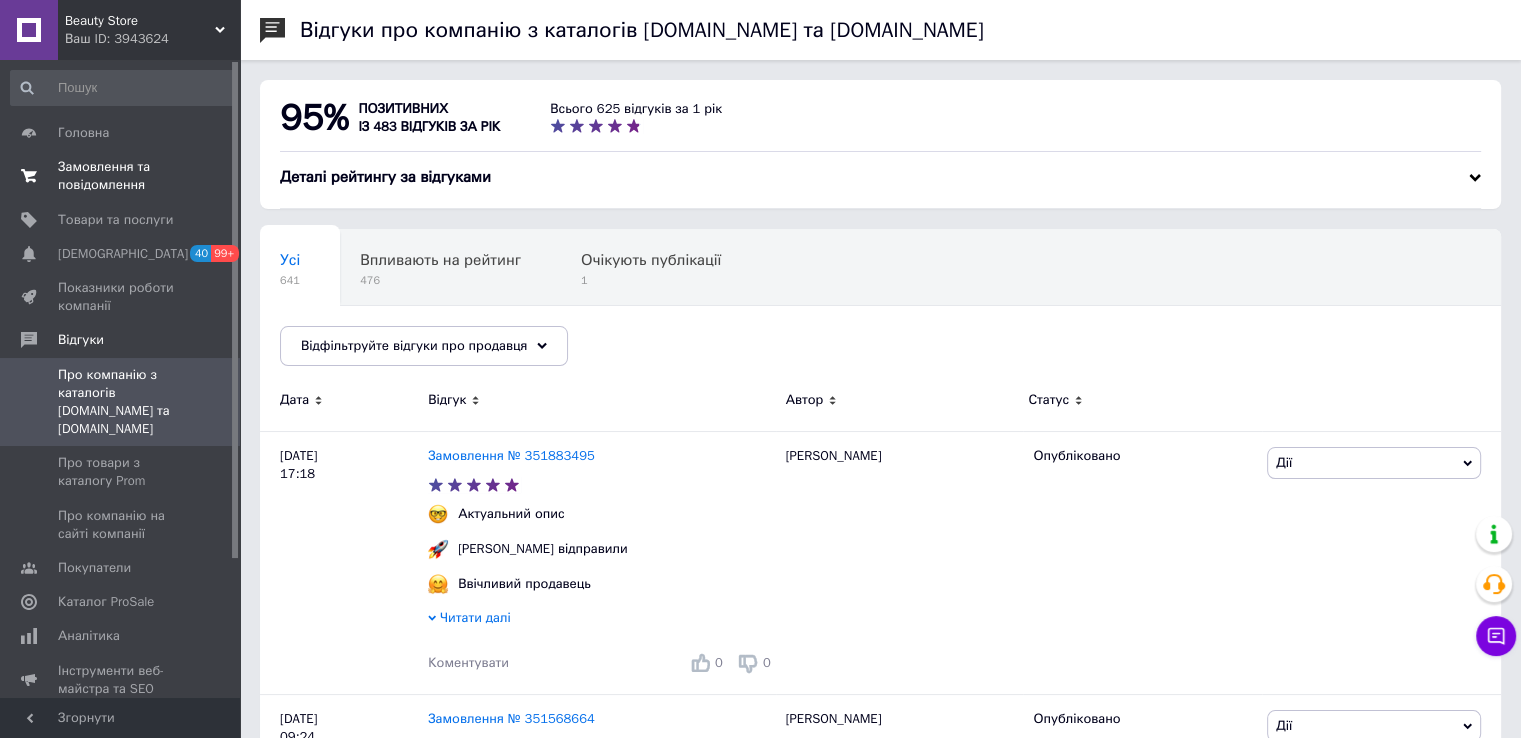 click on "Замовлення та повідомлення" at bounding box center [121, 176] 